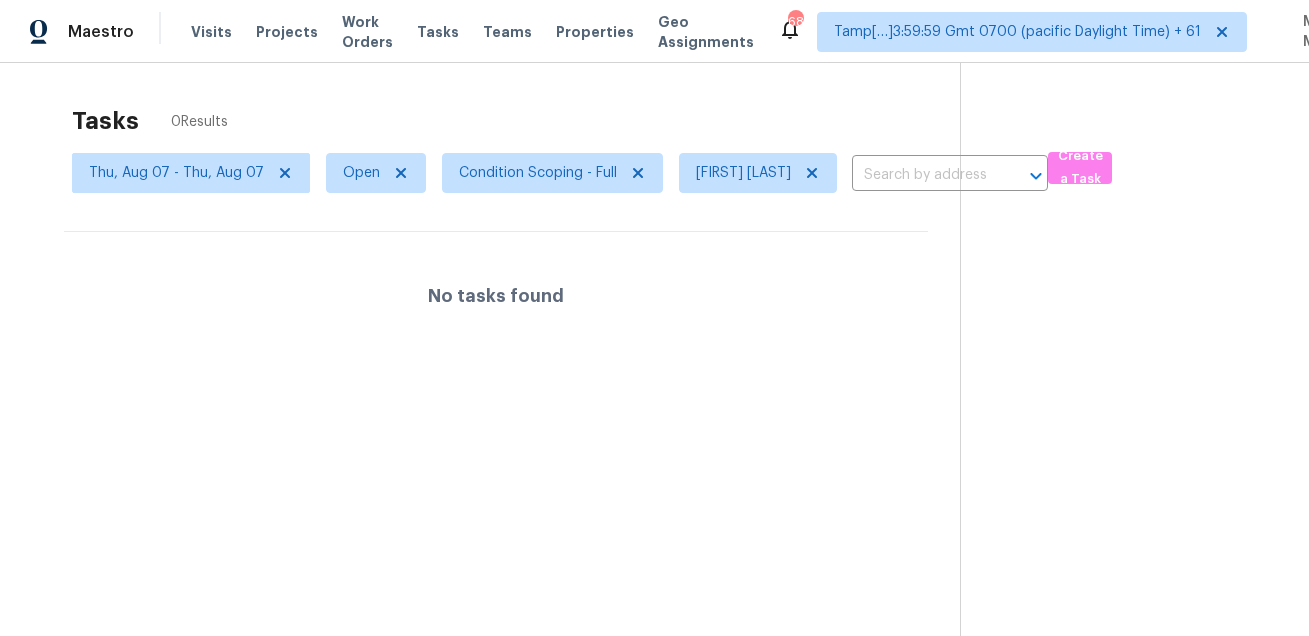 scroll, scrollTop: 0, scrollLeft: 0, axis: both 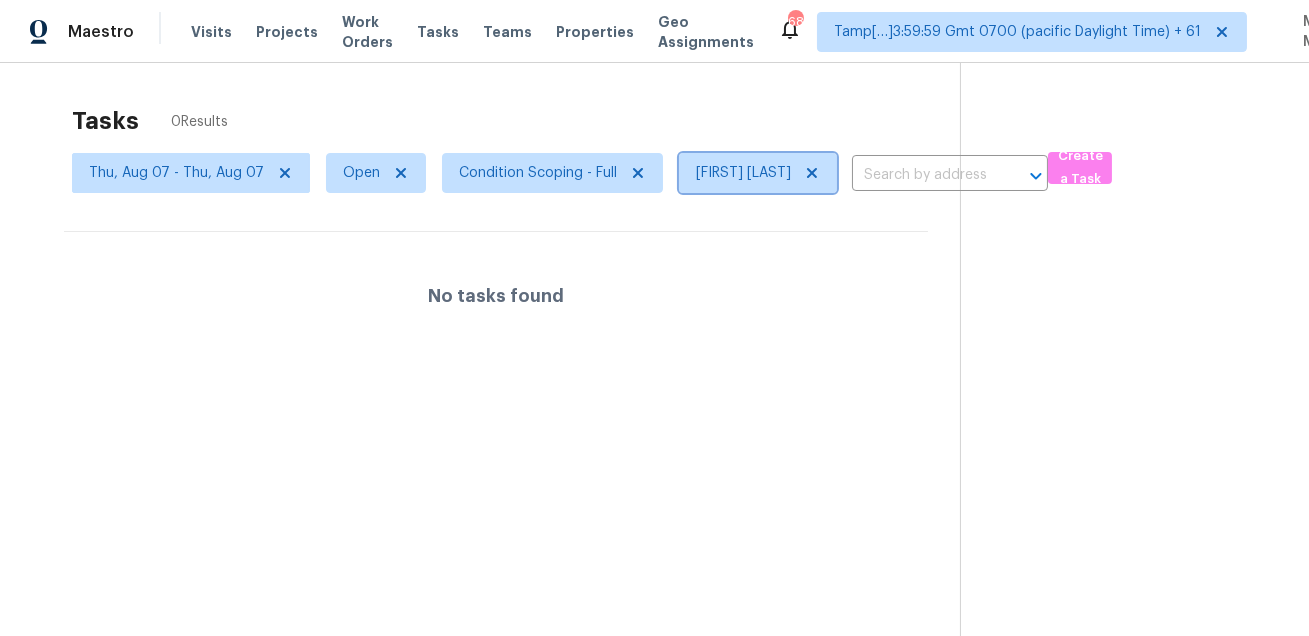 click 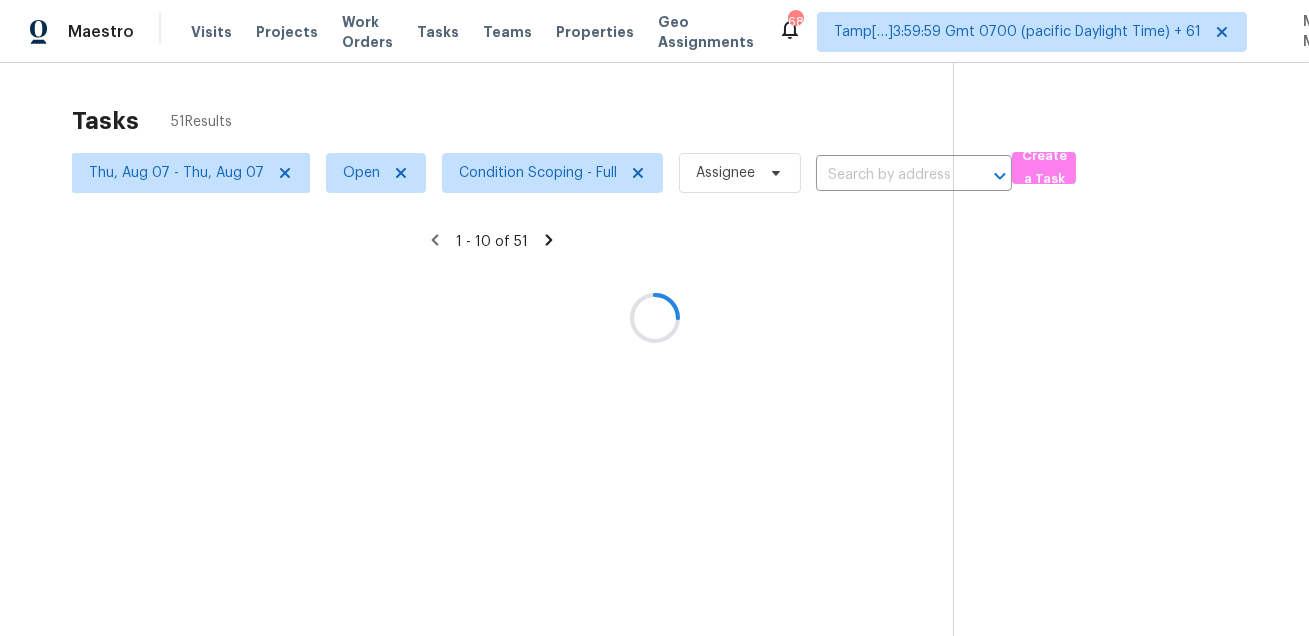 click at bounding box center [654, 318] 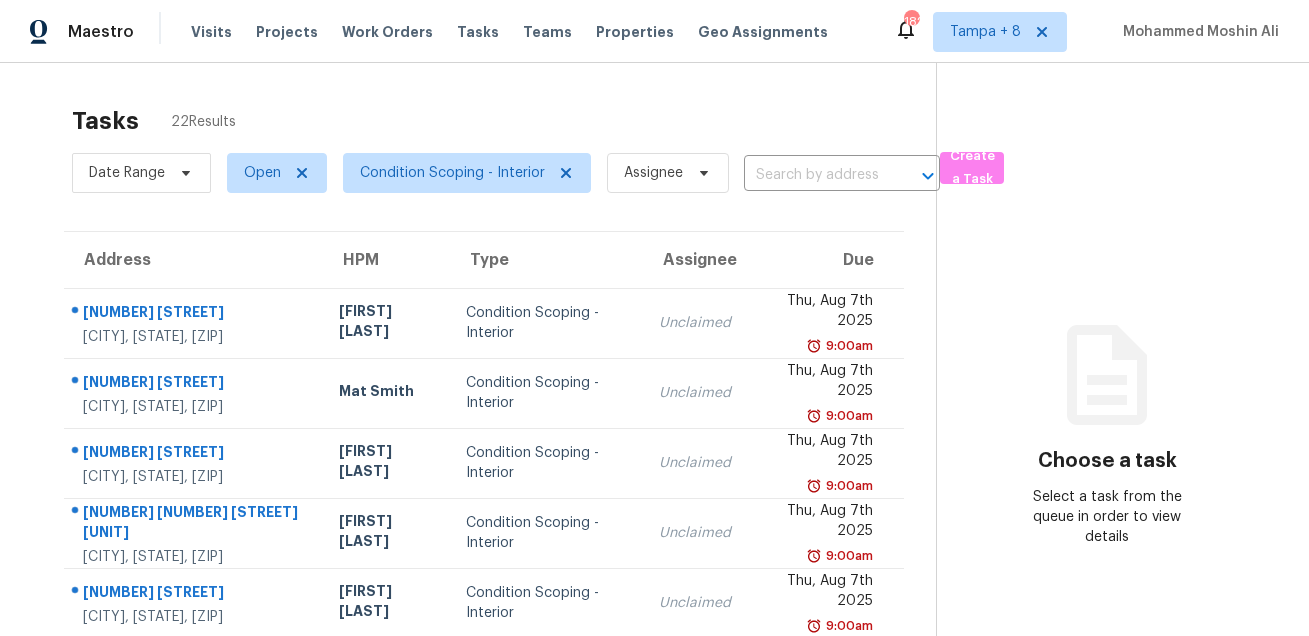scroll, scrollTop: 0, scrollLeft: 0, axis: both 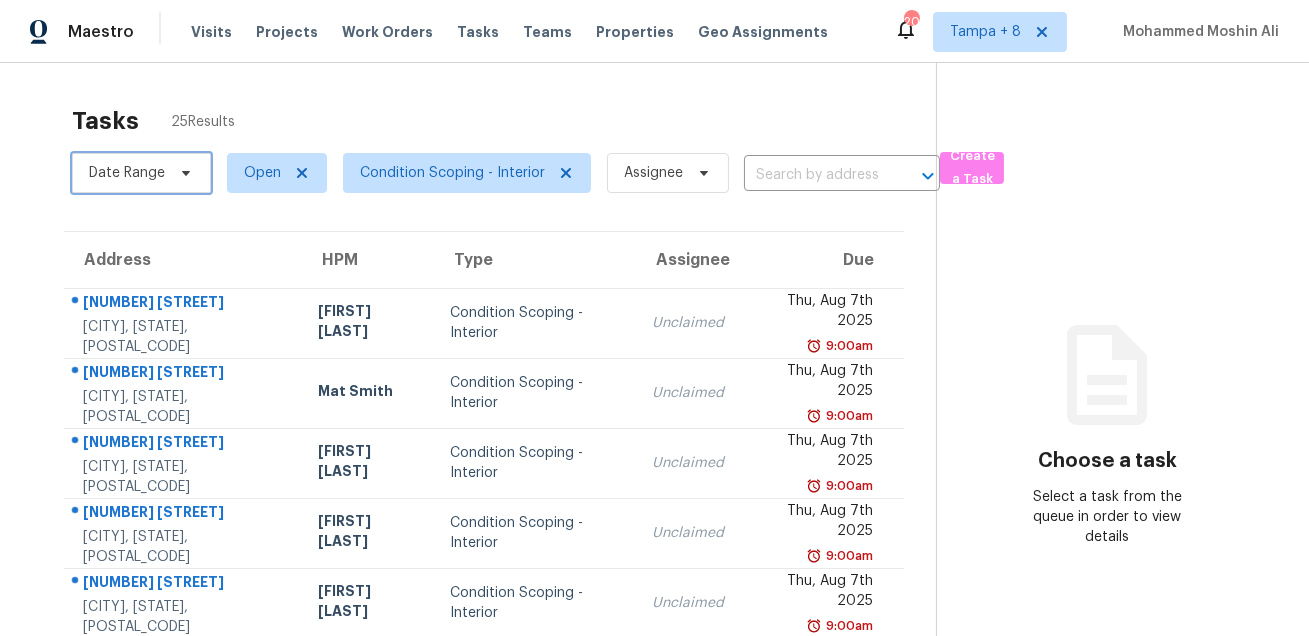 click on "Date Range" at bounding box center (127, 173) 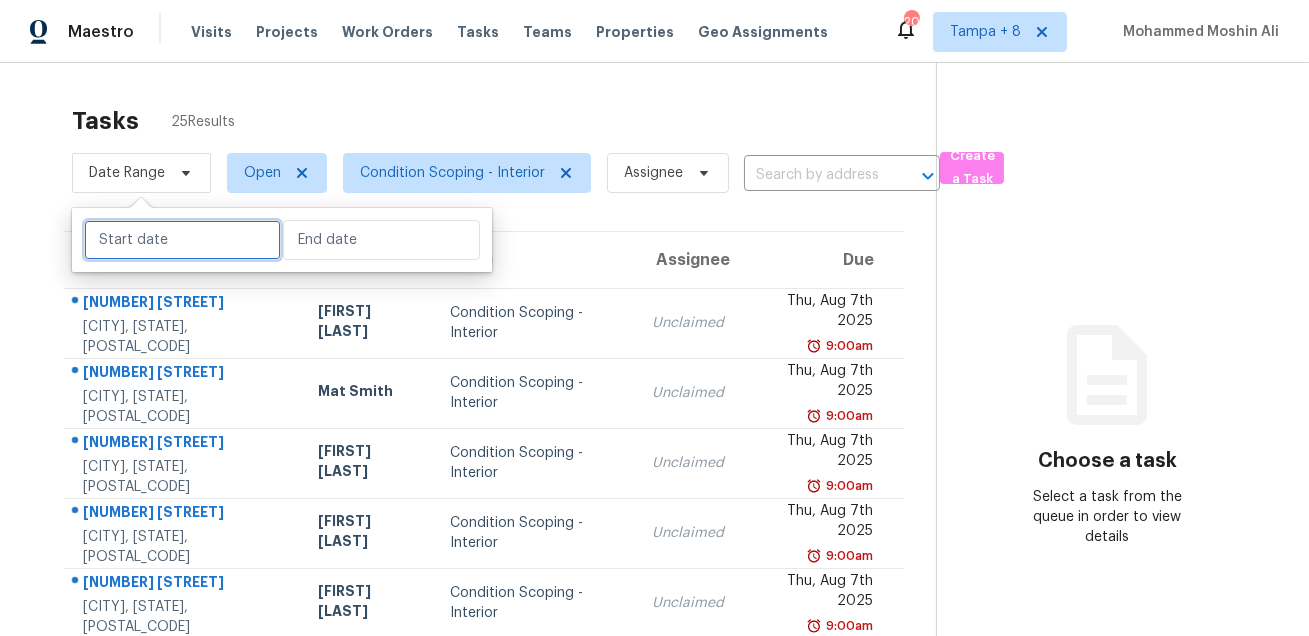 select on "7" 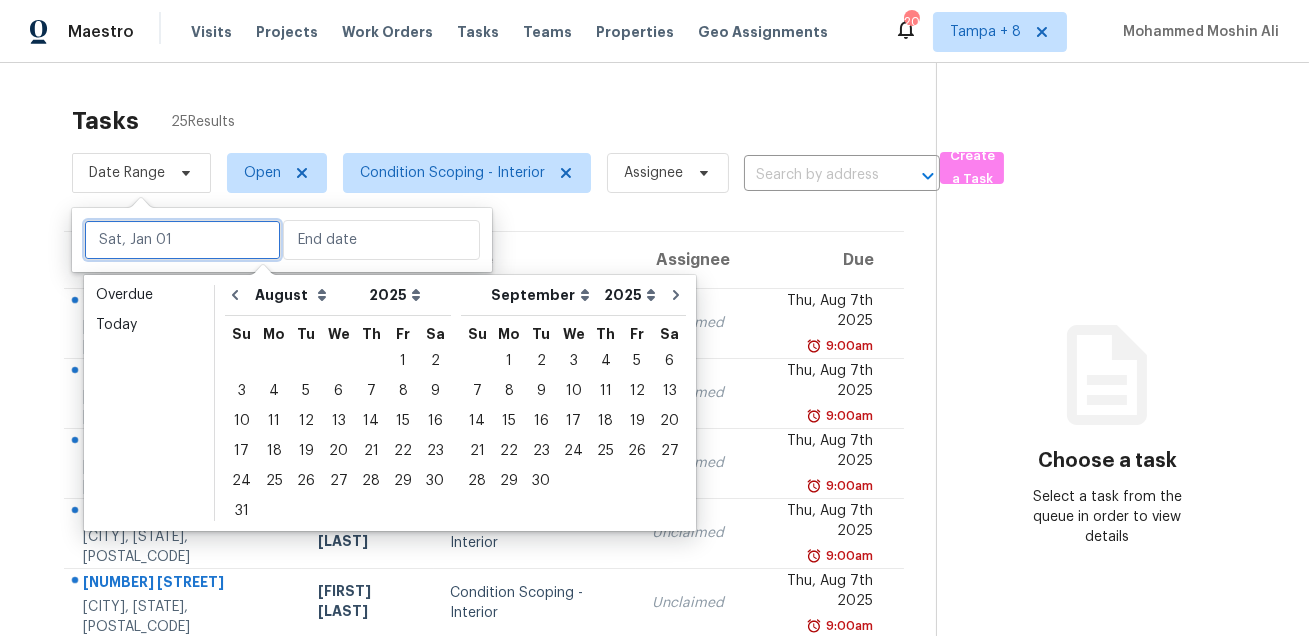 click at bounding box center [182, 240] 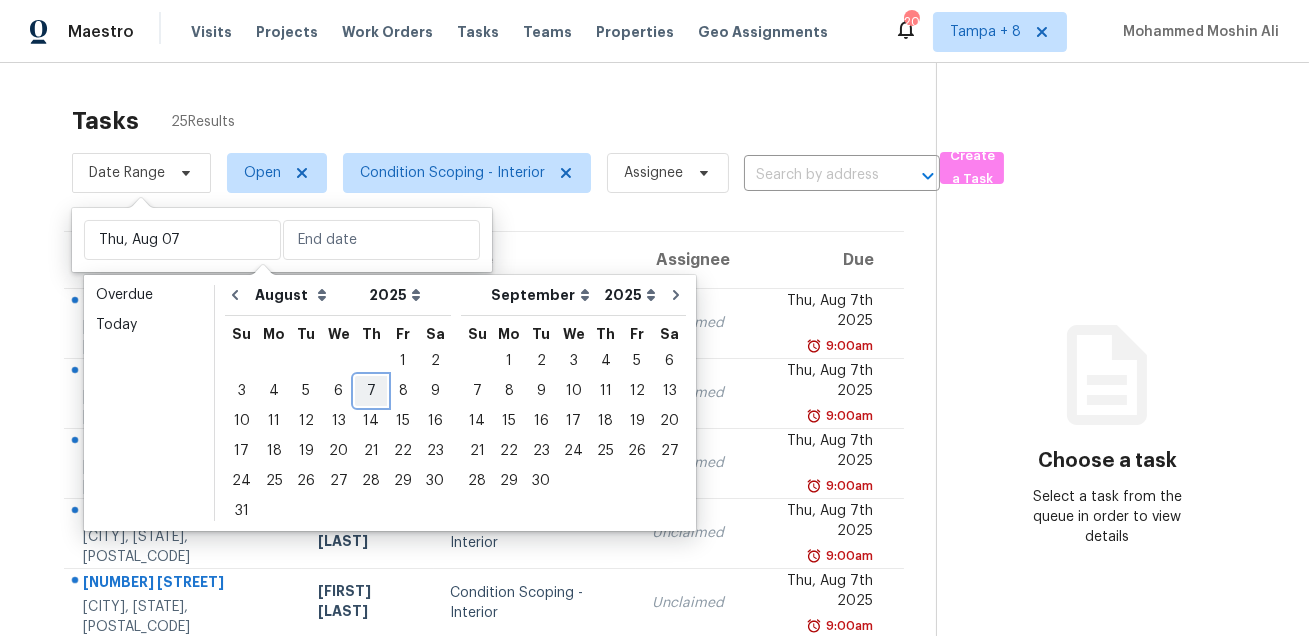 click on "7" at bounding box center [371, 391] 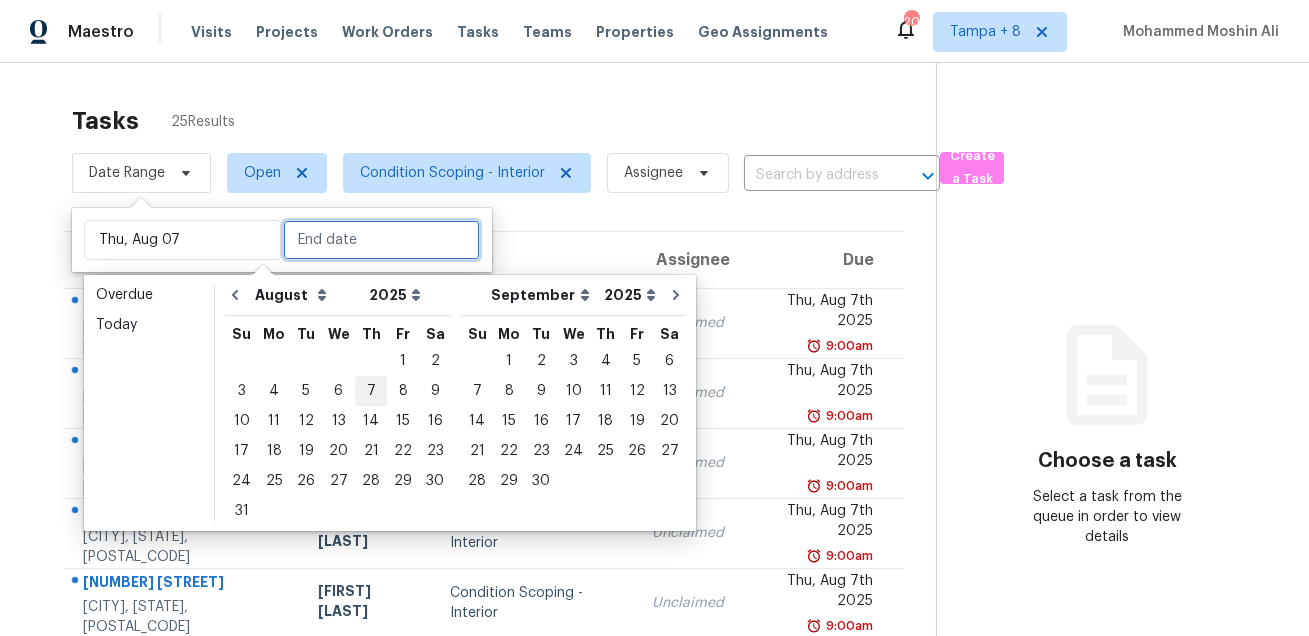 type on "Thu, Aug 07" 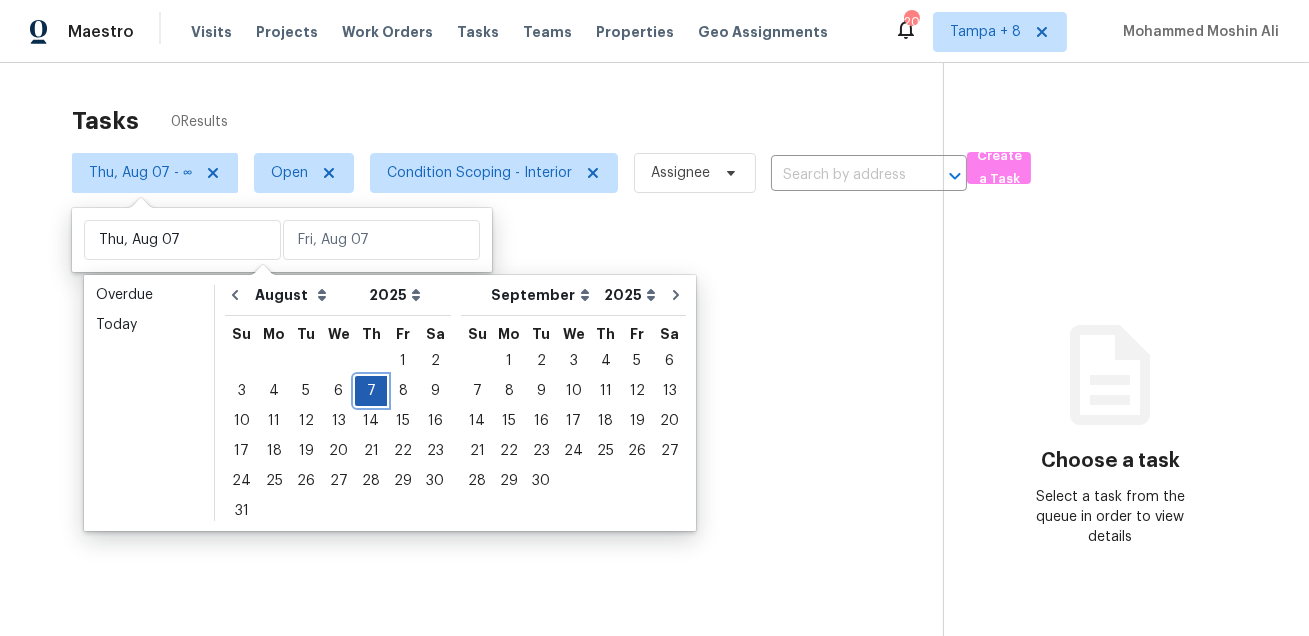 click on "7" at bounding box center (371, 391) 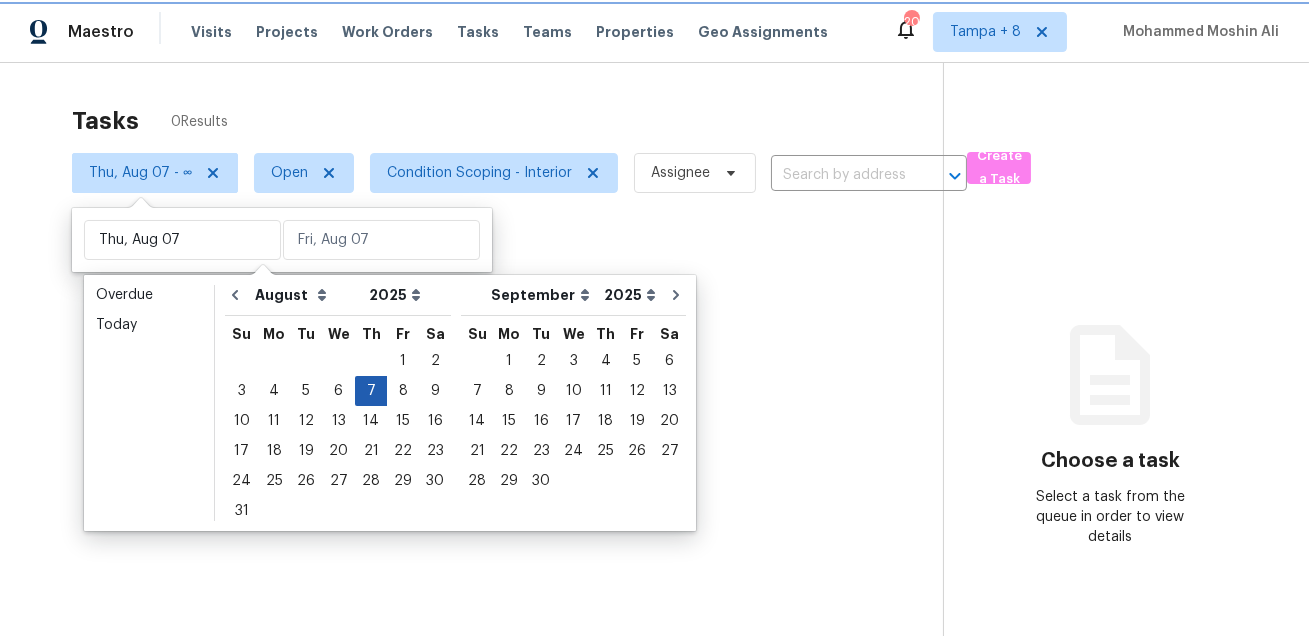 type on "Thu, Aug 07" 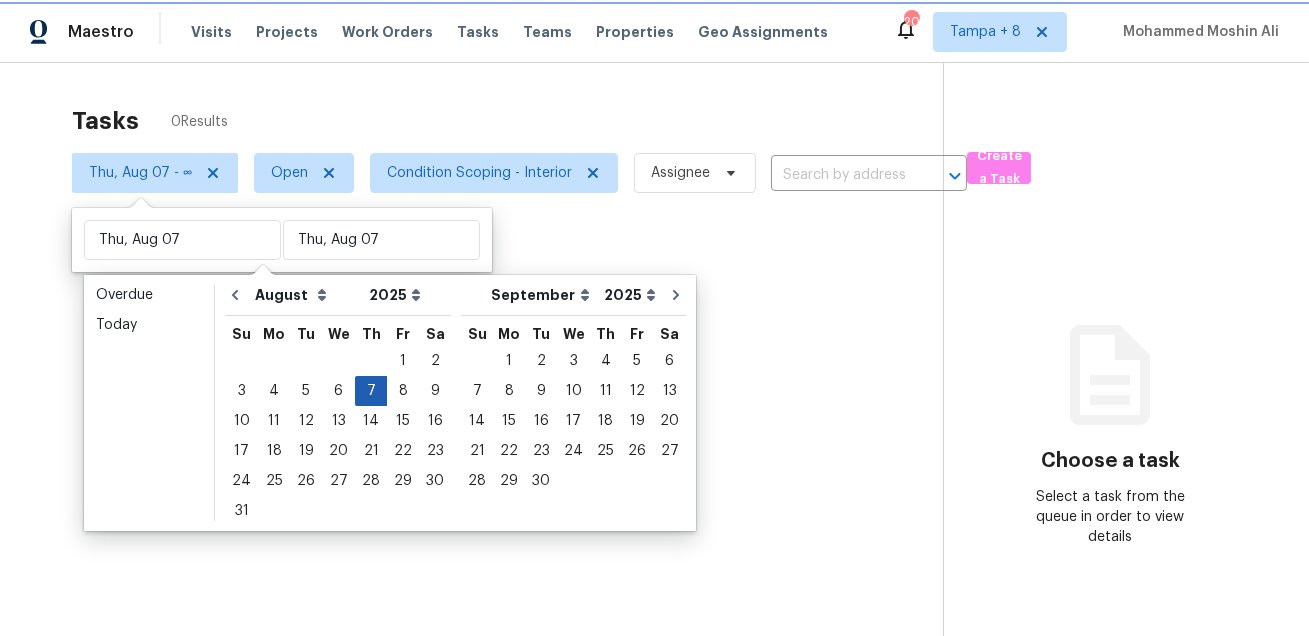 scroll, scrollTop: 0, scrollLeft: 0, axis: both 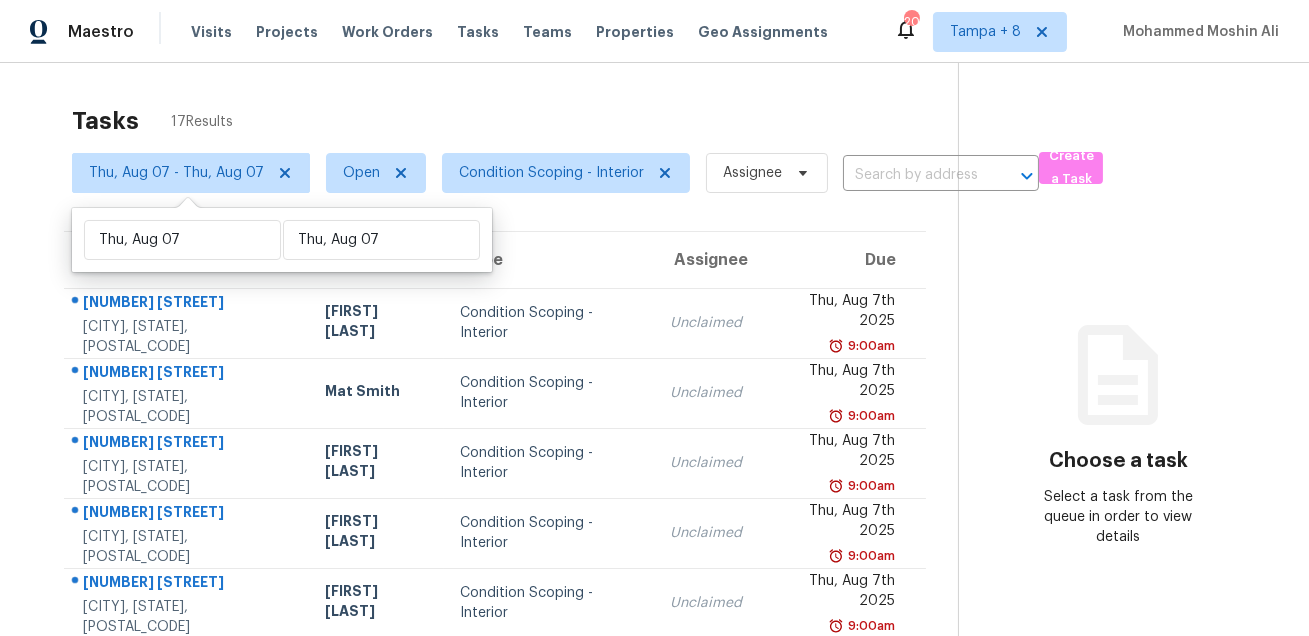 click on "Tasks 17  Results" at bounding box center (515, 121) 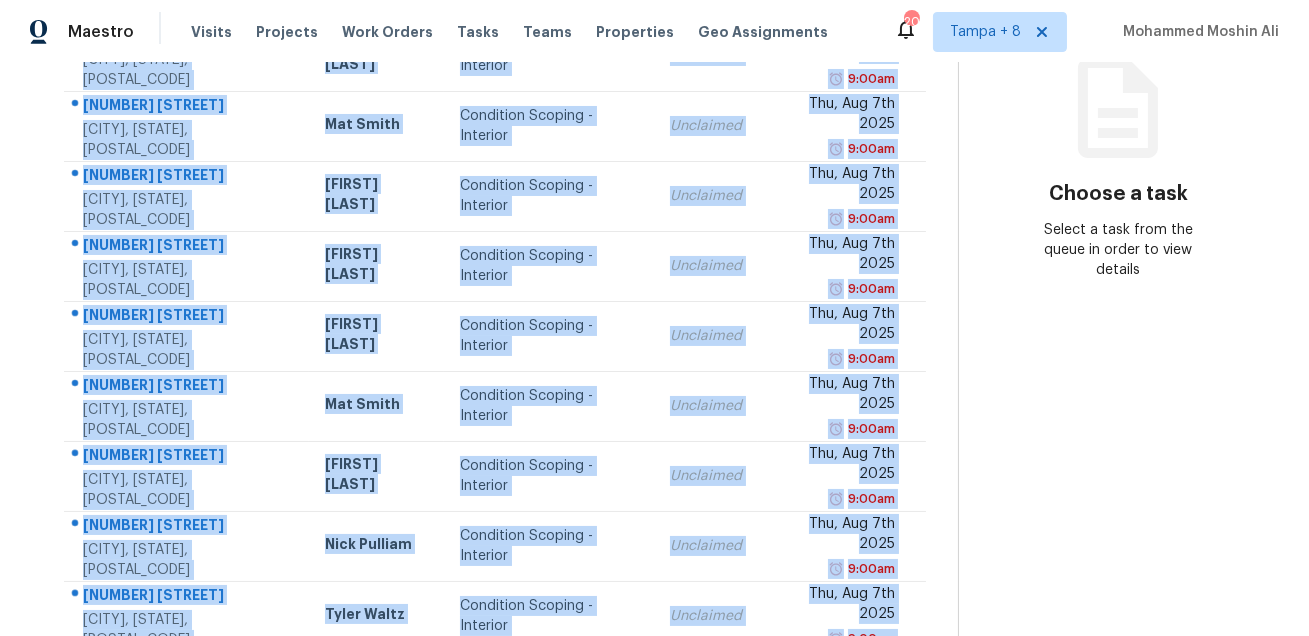 scroll, scrollTop: 405, scrollLeft: 0, axis: vertical 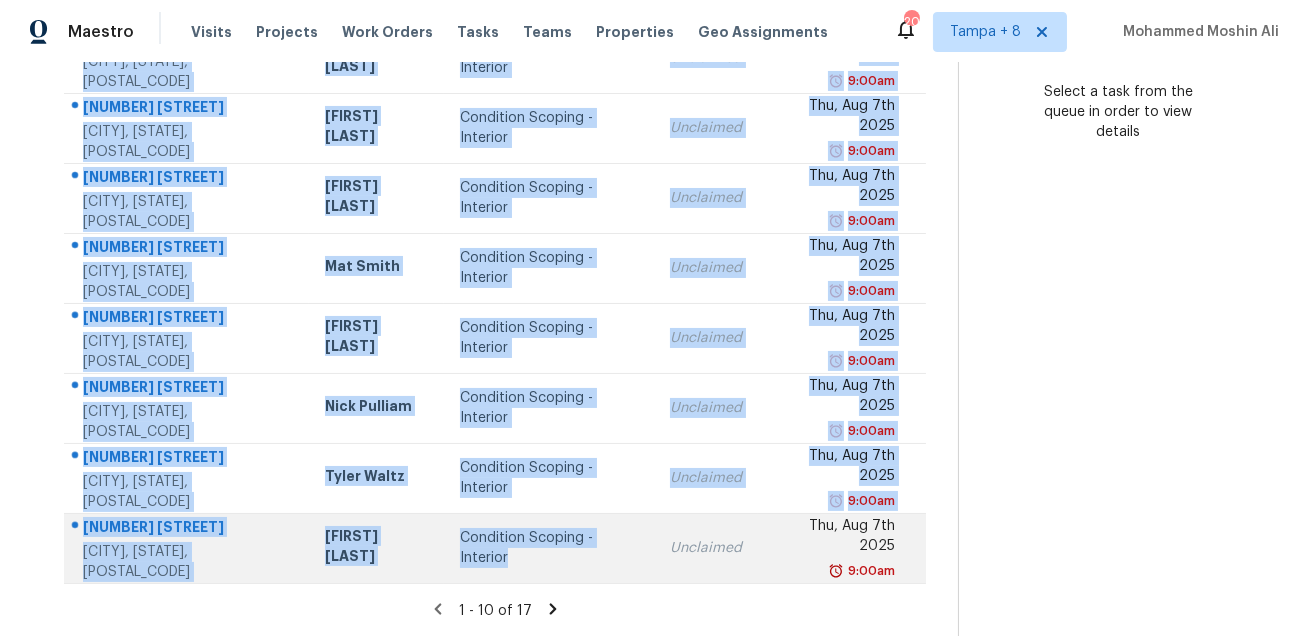 drag, startPoint x: 77, startPoint y: 296, endPoint x: 571, endPoint y: 574, distance: 566.85095 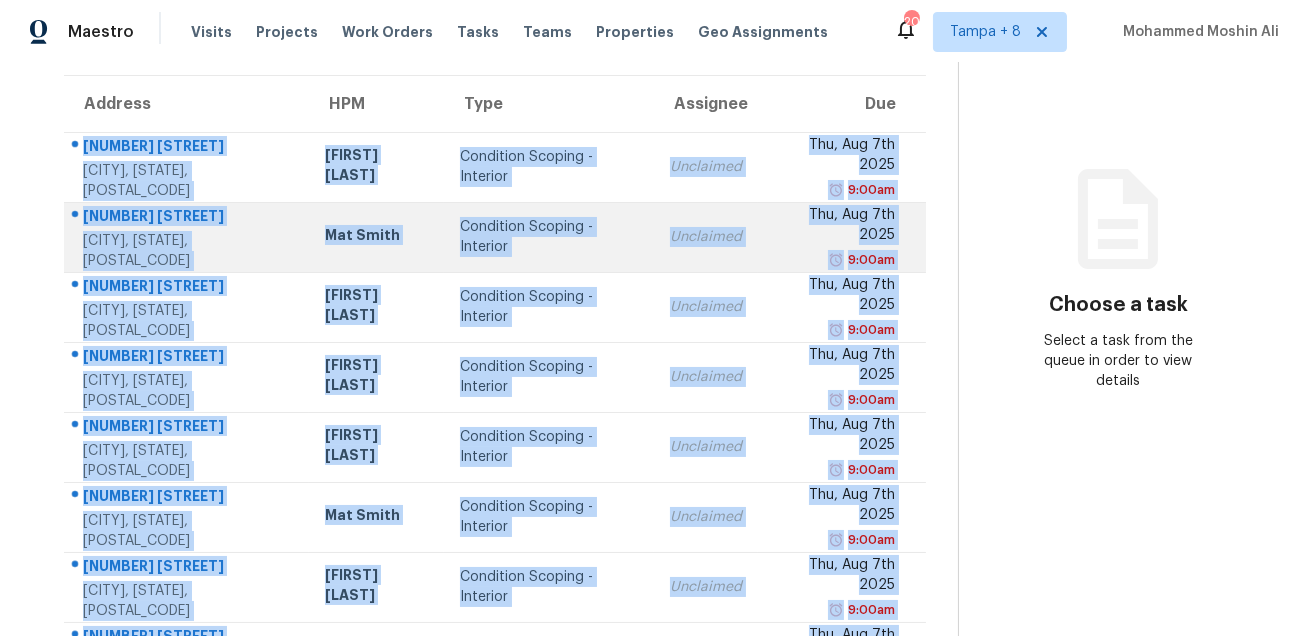 scroll, scrollTop: 405, scrollLeft: 0, axis: vertical 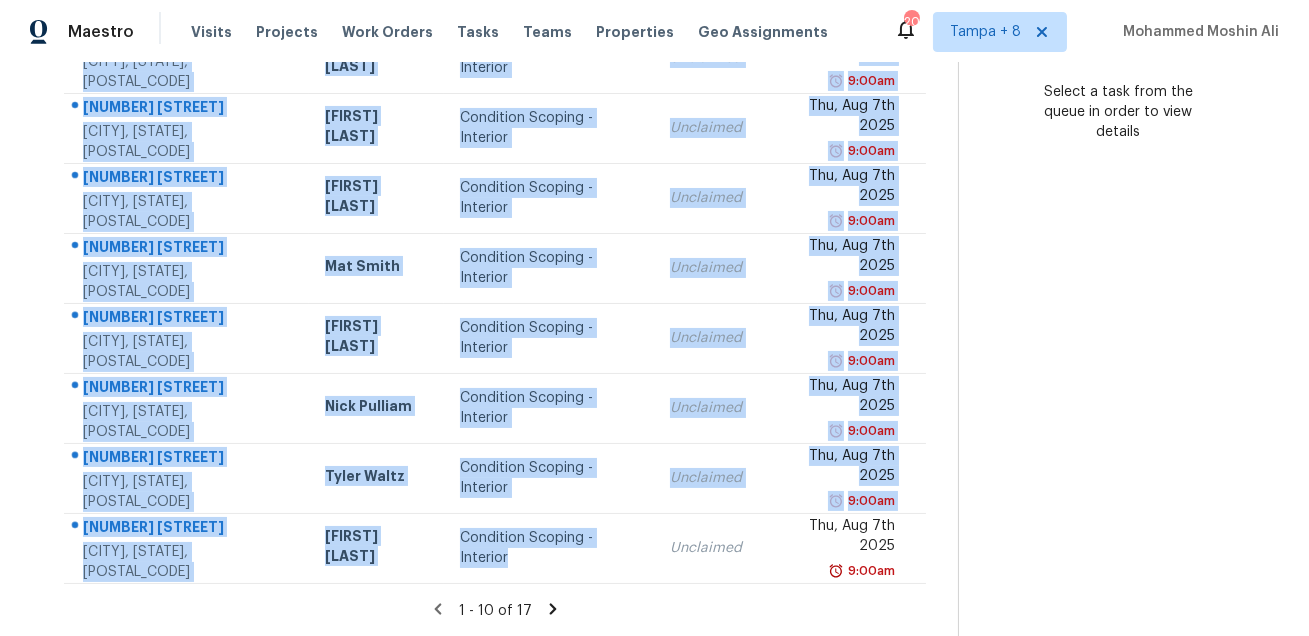 click 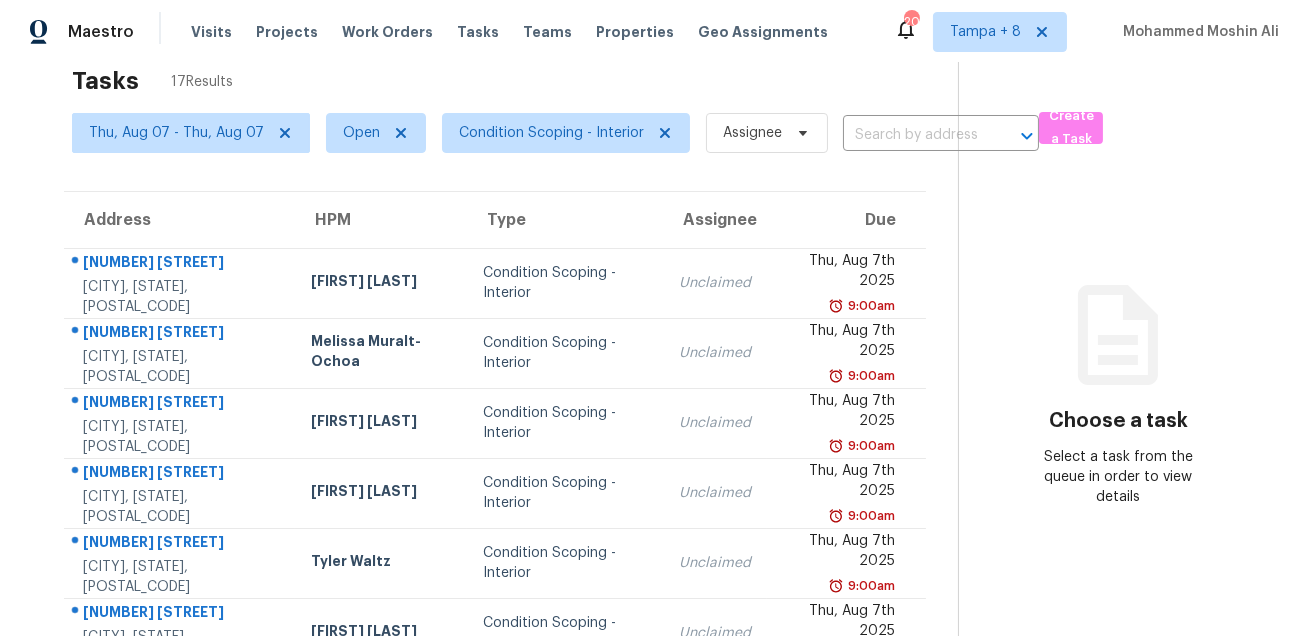 scroll, scrollTop: 0, scrollLeft: 0, axis: both 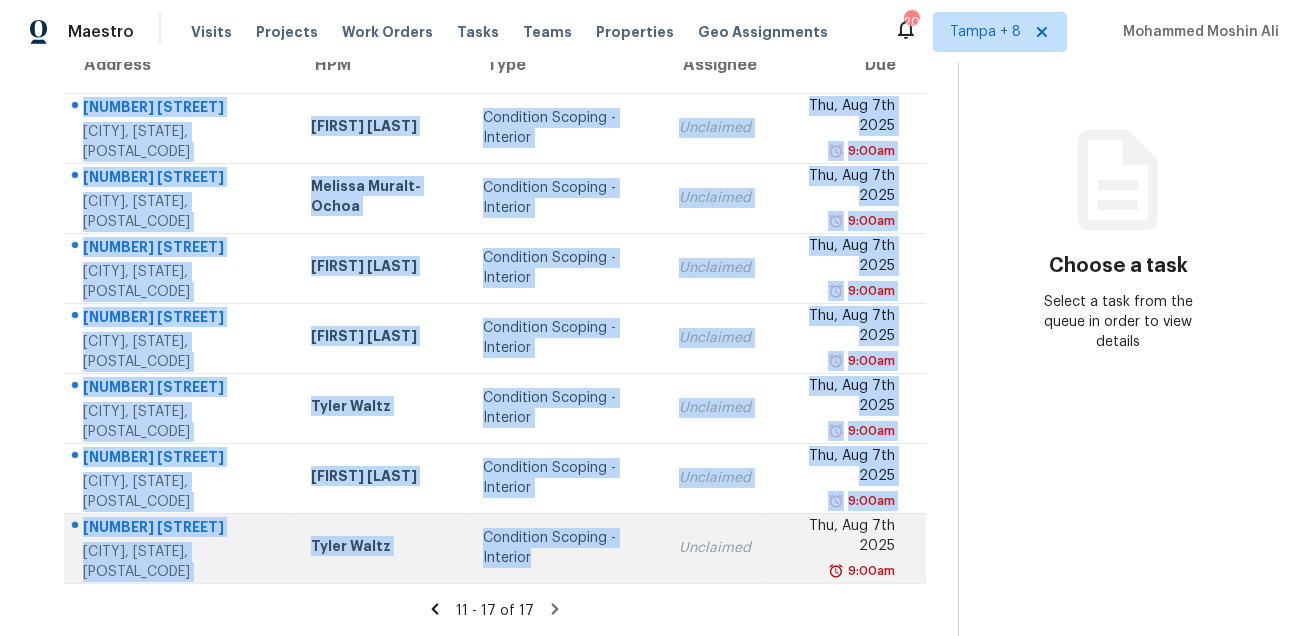 drag, startPoint x: 80, startPoint y: 296, endPoint x: 634, endPoint y: 550, distance: 609.4522 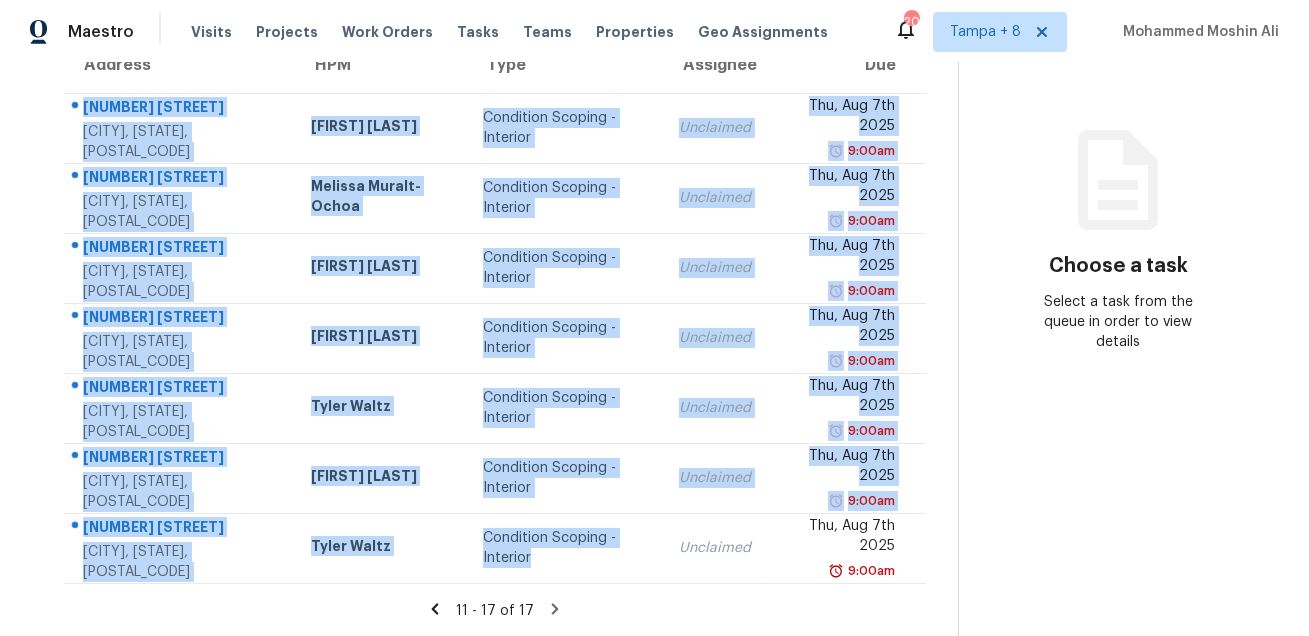 copy on "120 E Poinsettia St   Lakeland, FL, 33803 Nick Christian Condition Scoping - Interior Unclaimed Thu, Aug 7th 2025 9:00am 1175 E Prickly Pear St   Casa Grande, AZ, 85122 Melissa Muralt-Ochoa Condition Scoping - Interior Unclaimed Thu, Aug 7th 2025 9:00am 331 N Texas St   Texas City, TX, 77591 Andy Taylor Condition Scoping - Interior Unclaimed Thu, Aug 7th 2025 9:00am 5544 Jacmar Ct   Las Vegas, NV, 89120 Julian Murray Condition Scoping - Interior Unclaimed Thu, Aug 7th 2025 9:00am 2703 Lincolns Meadow Dr   Spring, TX, 77373 Tyler Waltz Condition Scoping - Interior Unclaimed Thu, Aug 7th 2025 9:00am 11603 Inwood Dr   Houston, TX, 77077 Maria Zakharnitskaia Condition Scoping - Interior Unclaimed Thu, Aug 7th 2025 9:00am 23311 Sawmill Pass   Spring, TX, 77373 Tyler Waltz Condition Scoping - Interior" 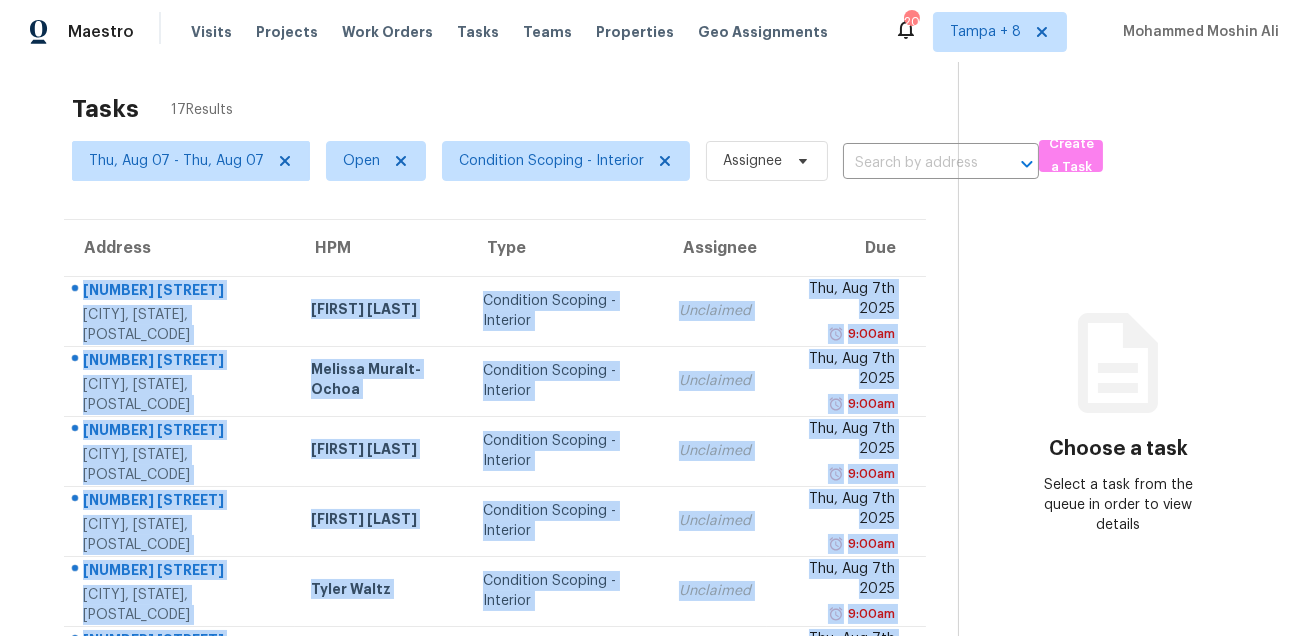 scroll, scrollTop: 0, scrollLeft: 0, axis: both 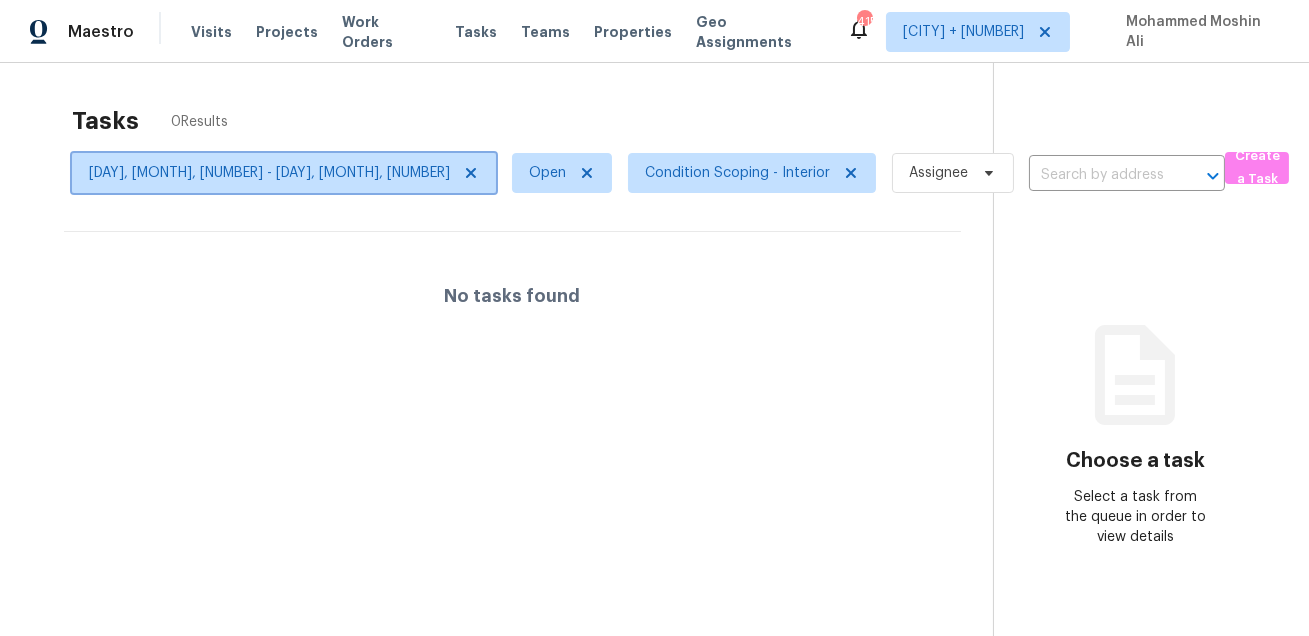 click on "Wed, Aug 06 - Wed, Aug 06" at bounding box center (269, 173) 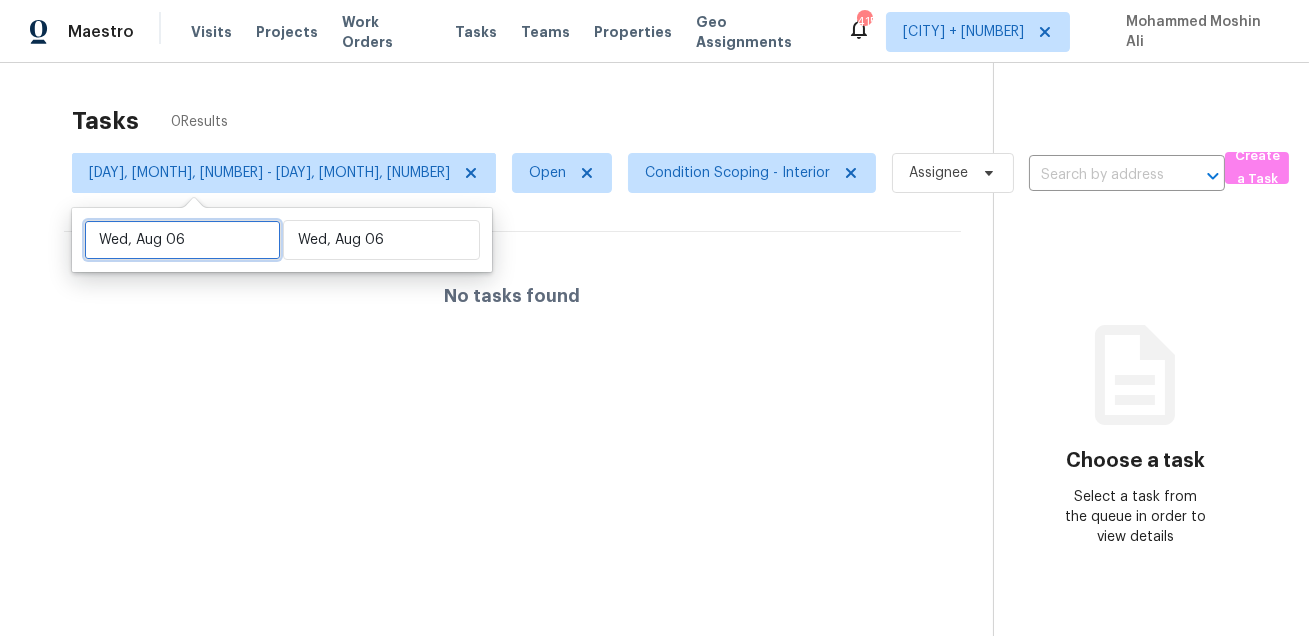 click on "Wed, Aug 06" at bounding box center [182, 240] 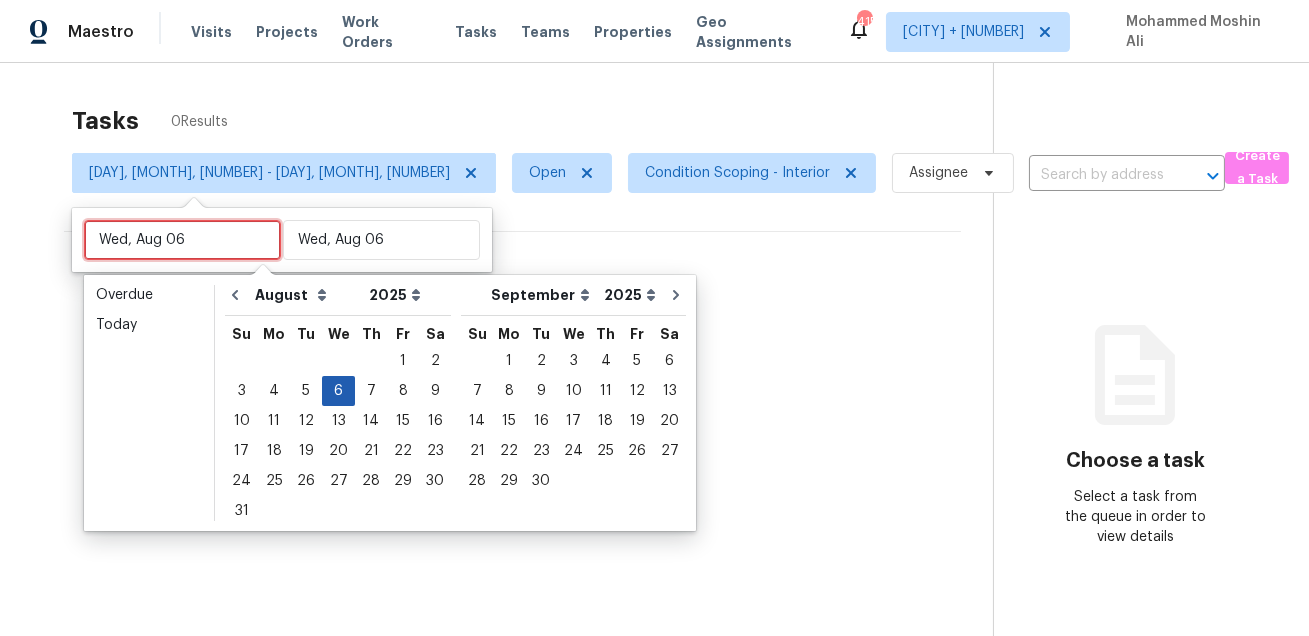 type 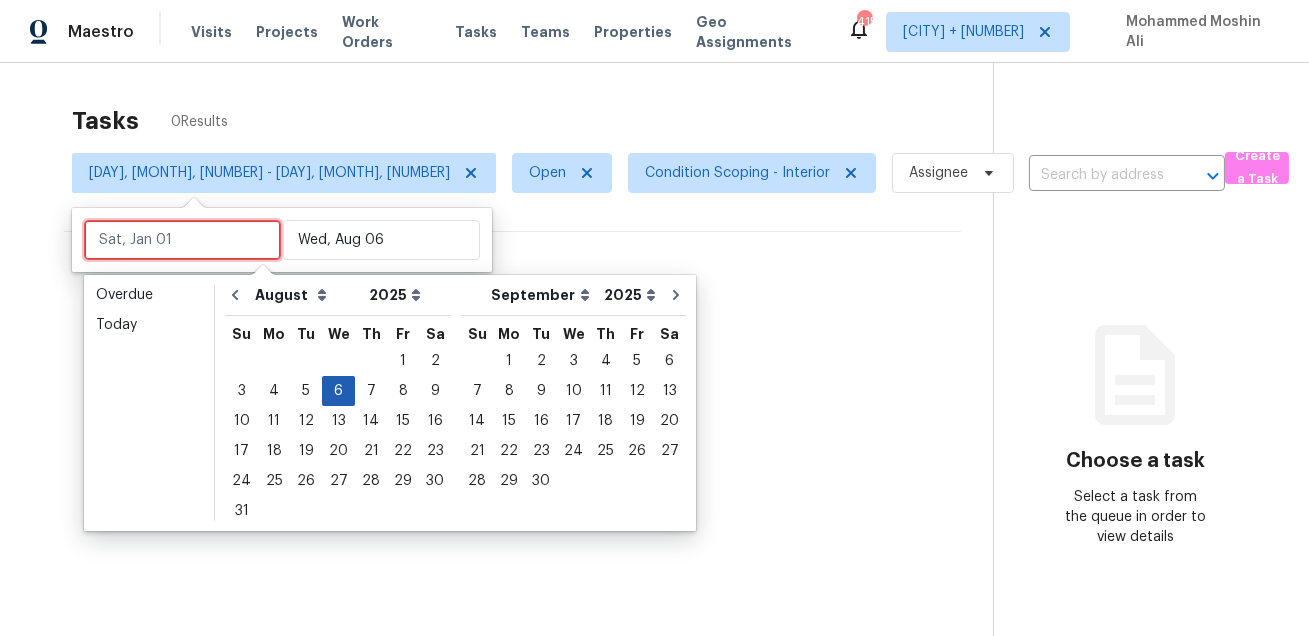 type 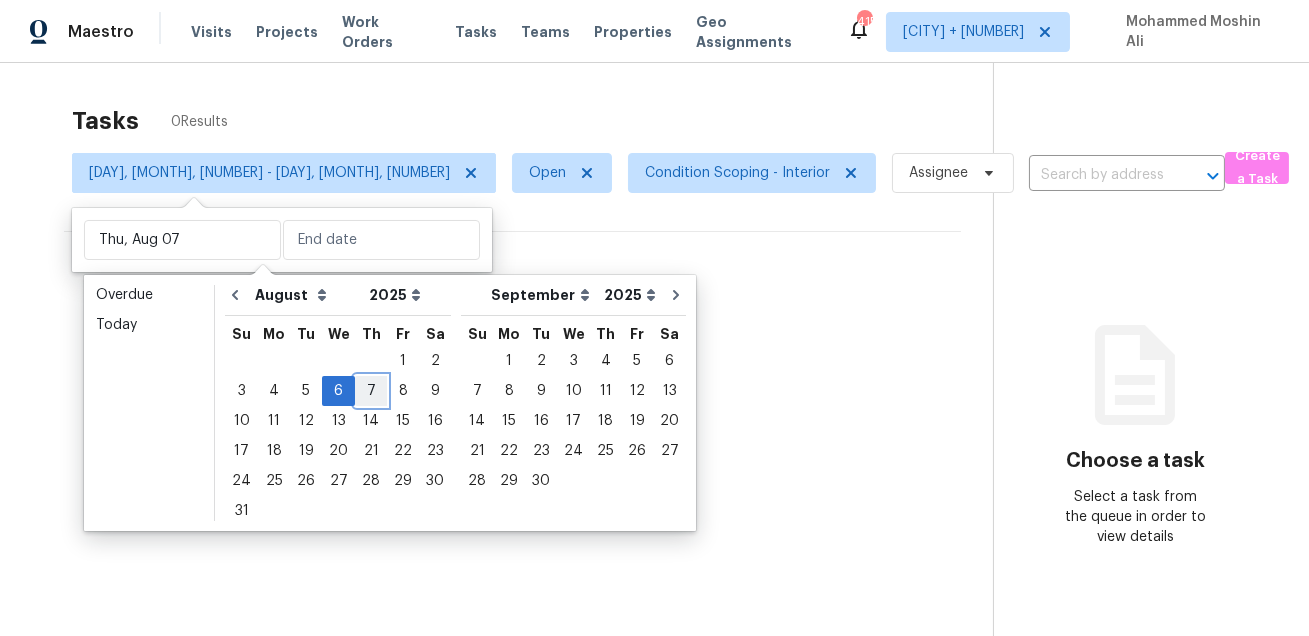 click on "7" at bounding box center (371, 391) 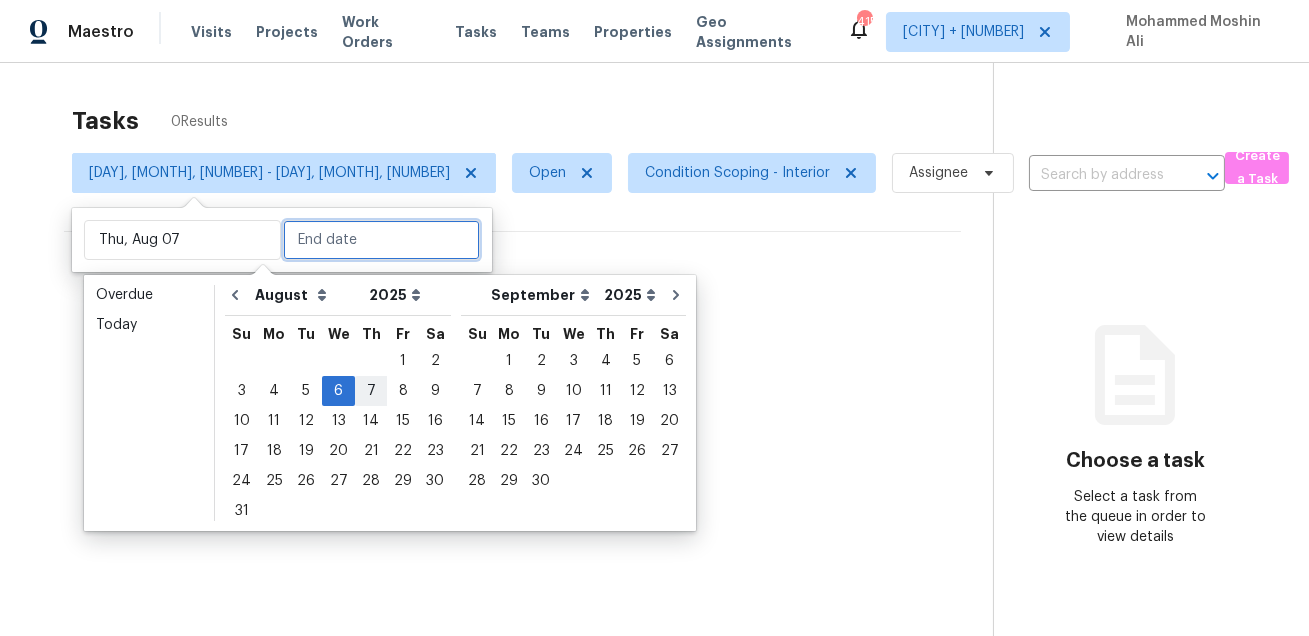 type on "Thu, Aug 07" 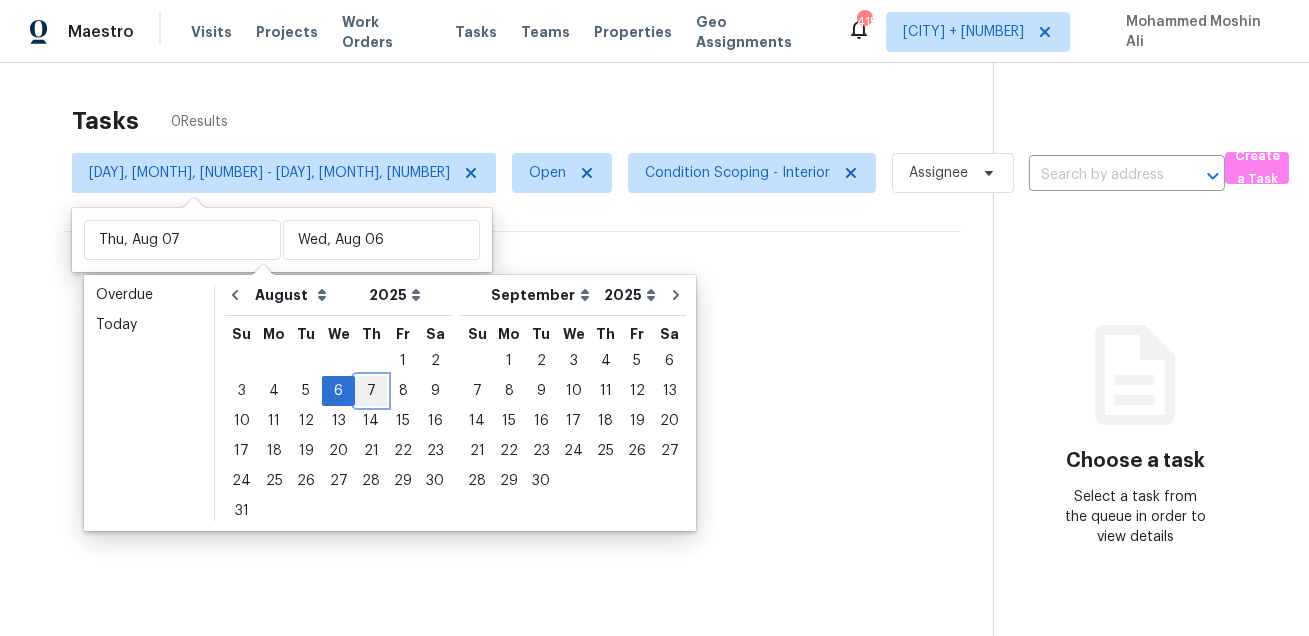 click on "7" at bounding box center (371, 391) 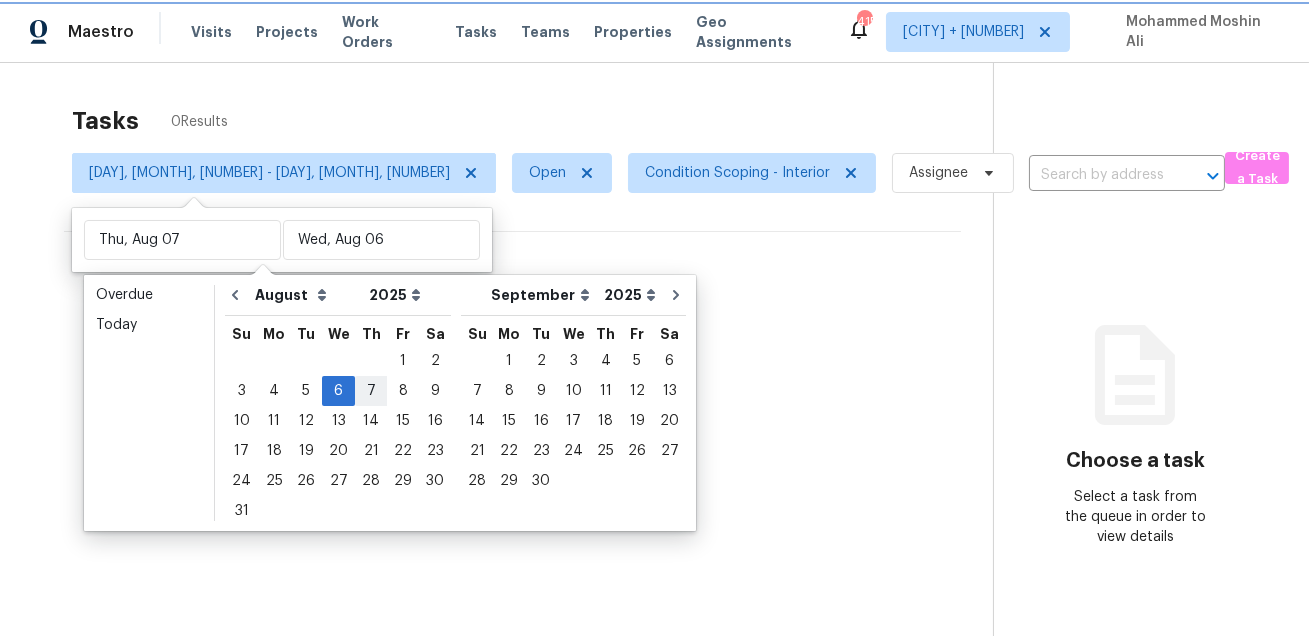 type on "Thu, Aug 07" 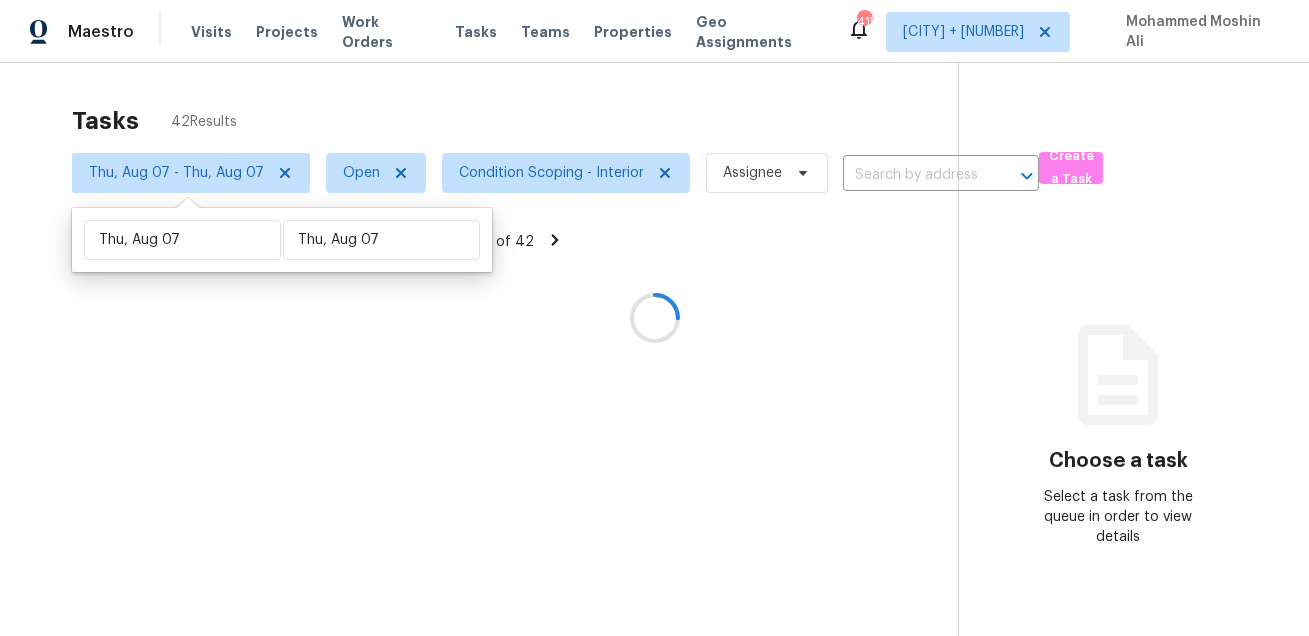 click at bounding box center (654, 318) 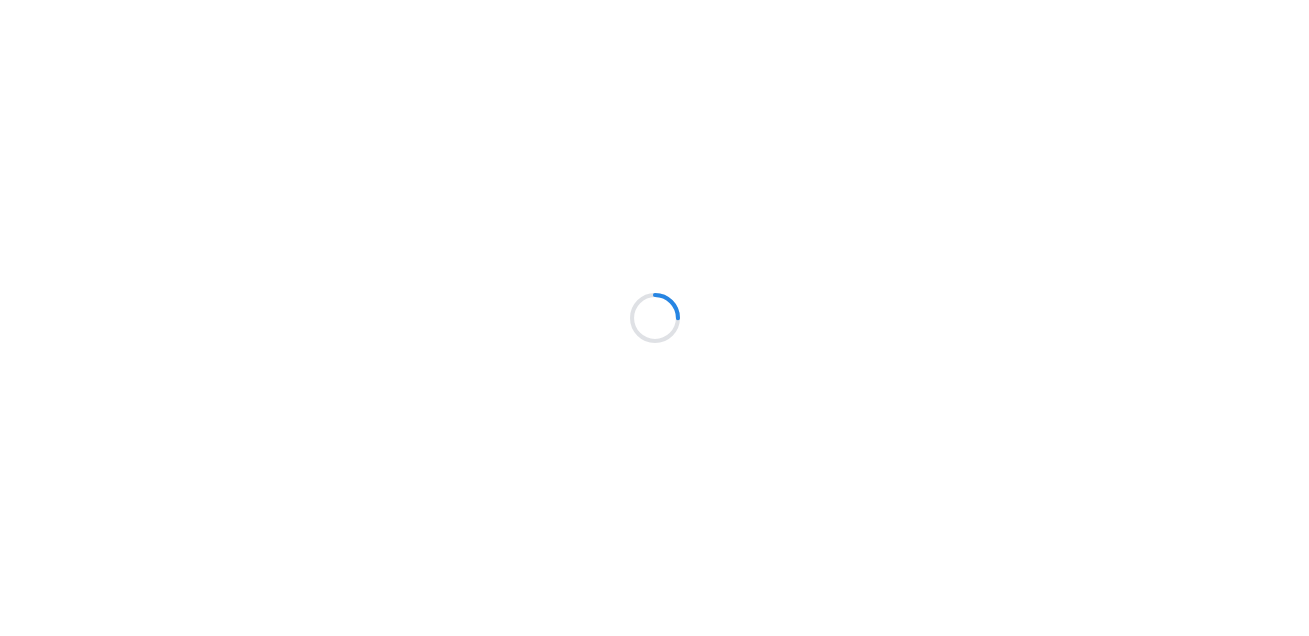 scroll, scrollTop: 0, scrollLeft: 0, axis: both 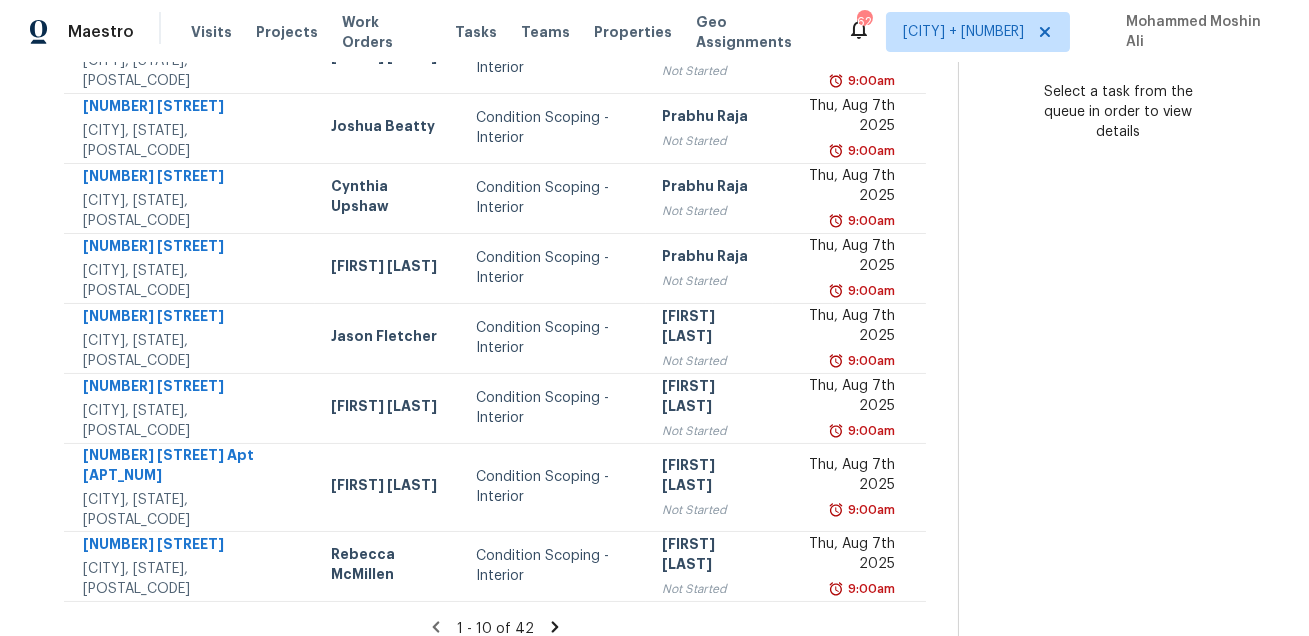 click 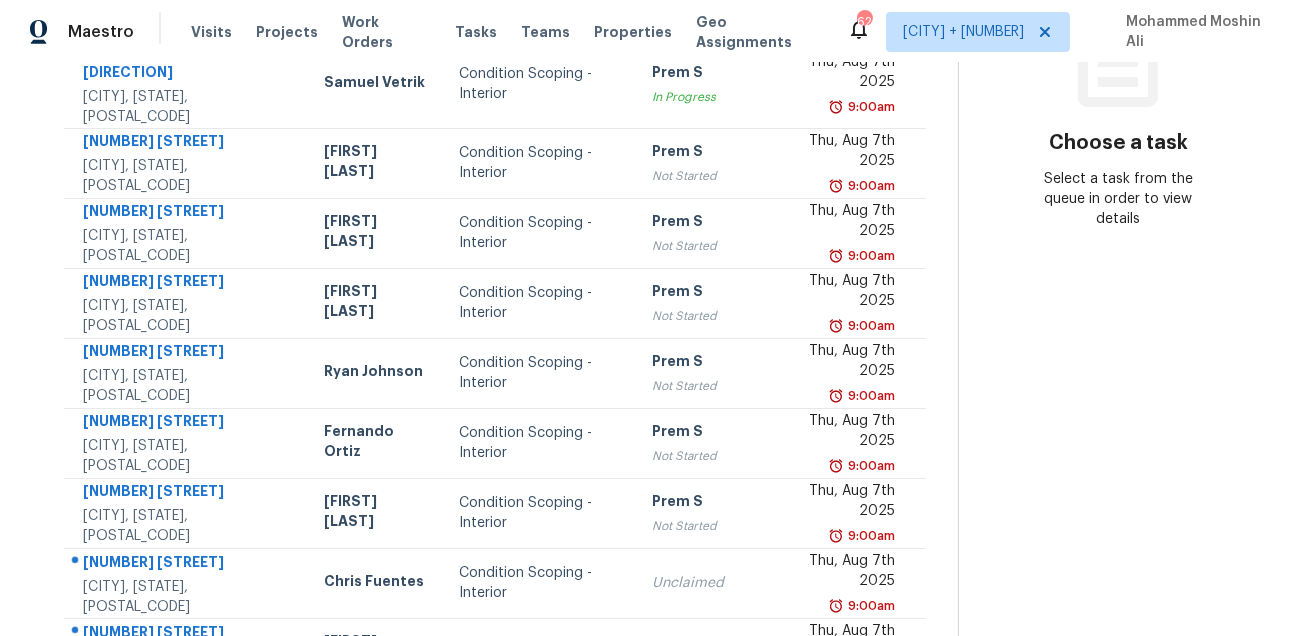 scroll, scrollTop: 405, scrollLeft: 0, axis: vertical 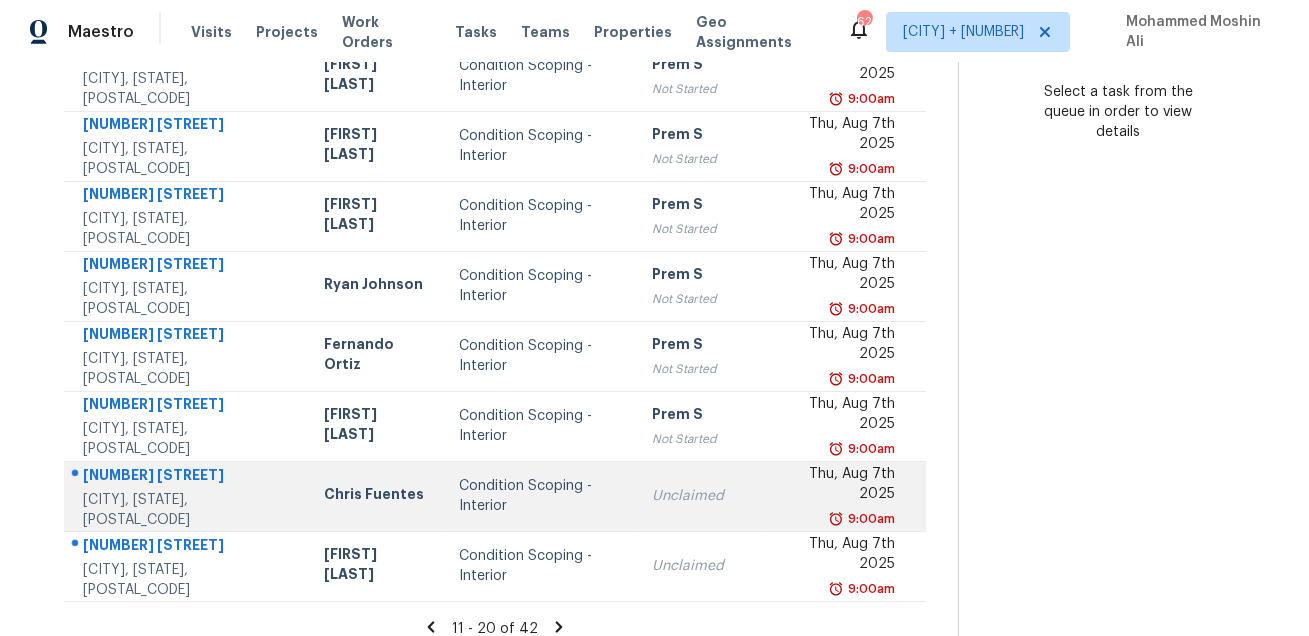 click on "[NUMBER] [STREET]" at bounding box center [187, 477] 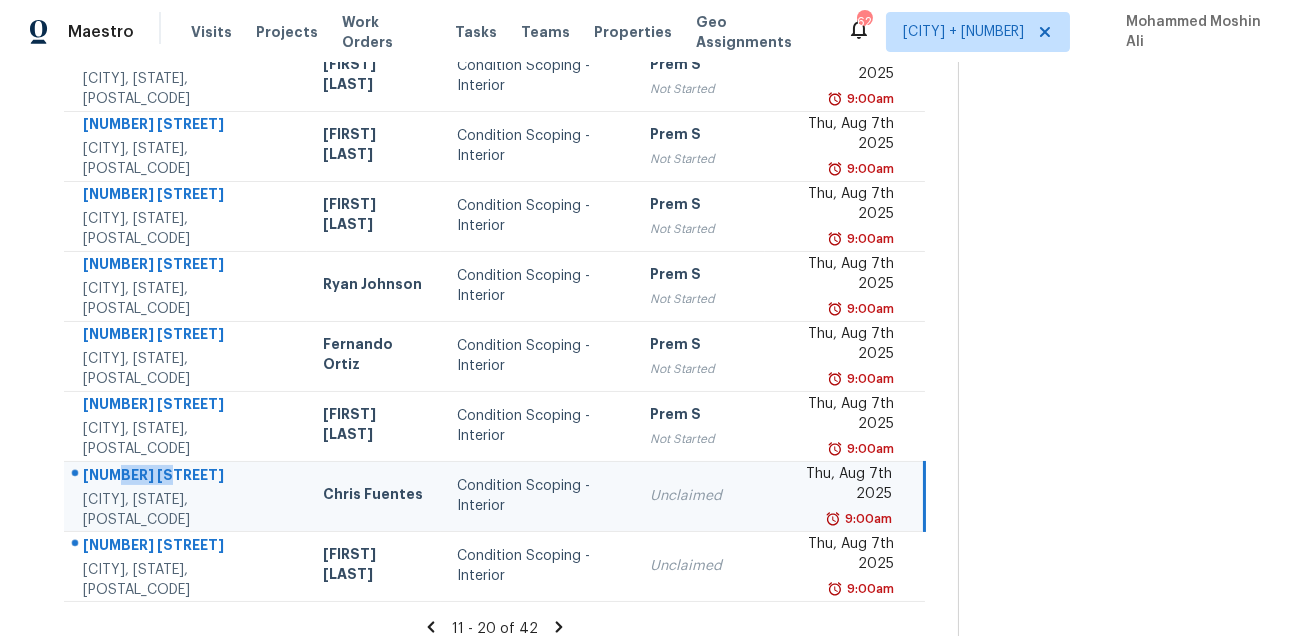 click on "[NUMBER] [STREET]" at bounding box center (187, 477) 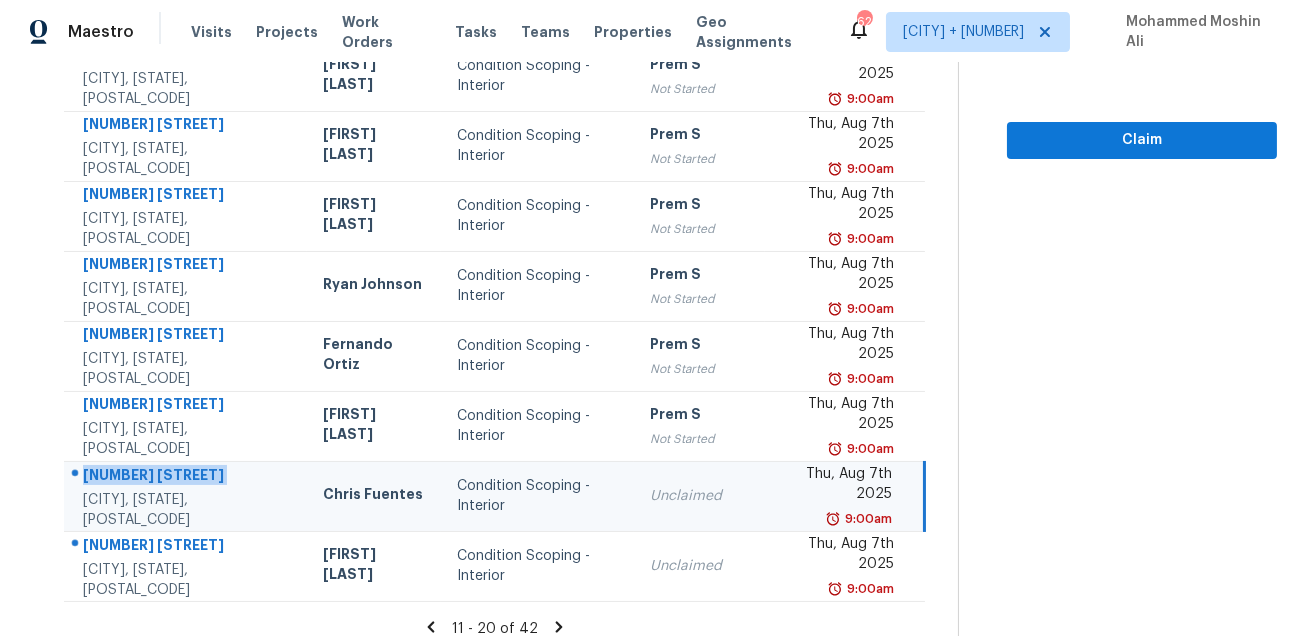copy on "[NUMBER] [STREET]" 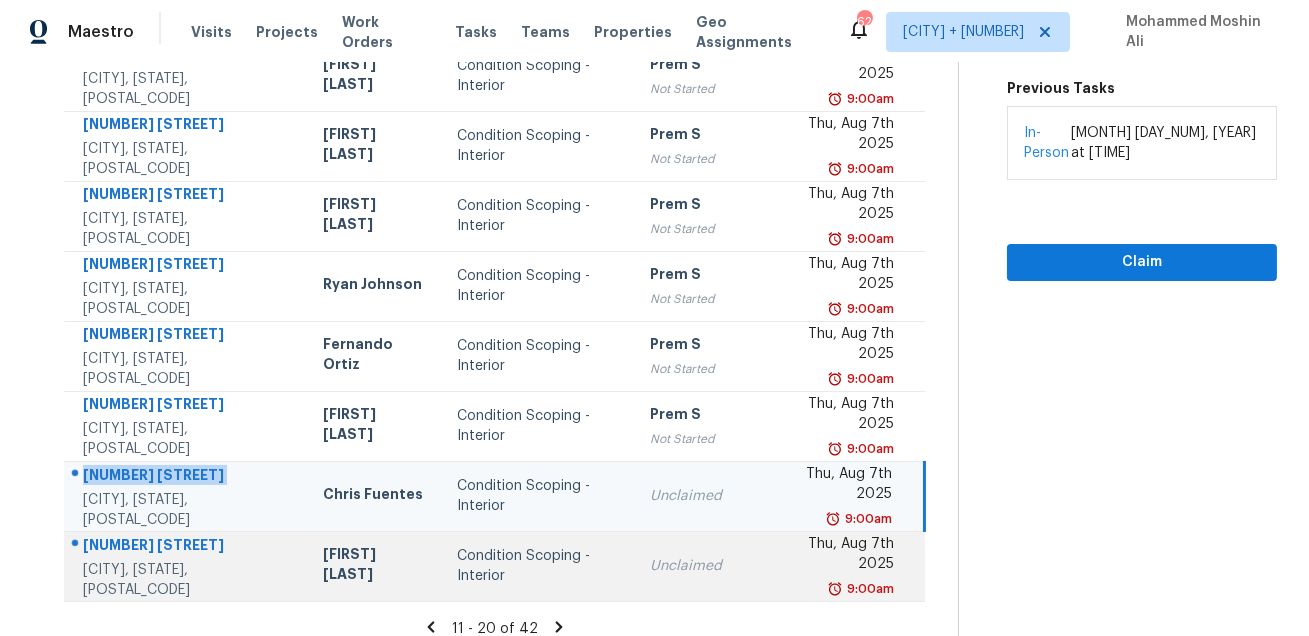 click on "[NUMBER] [STREET]" at bounding box center (187, 547) 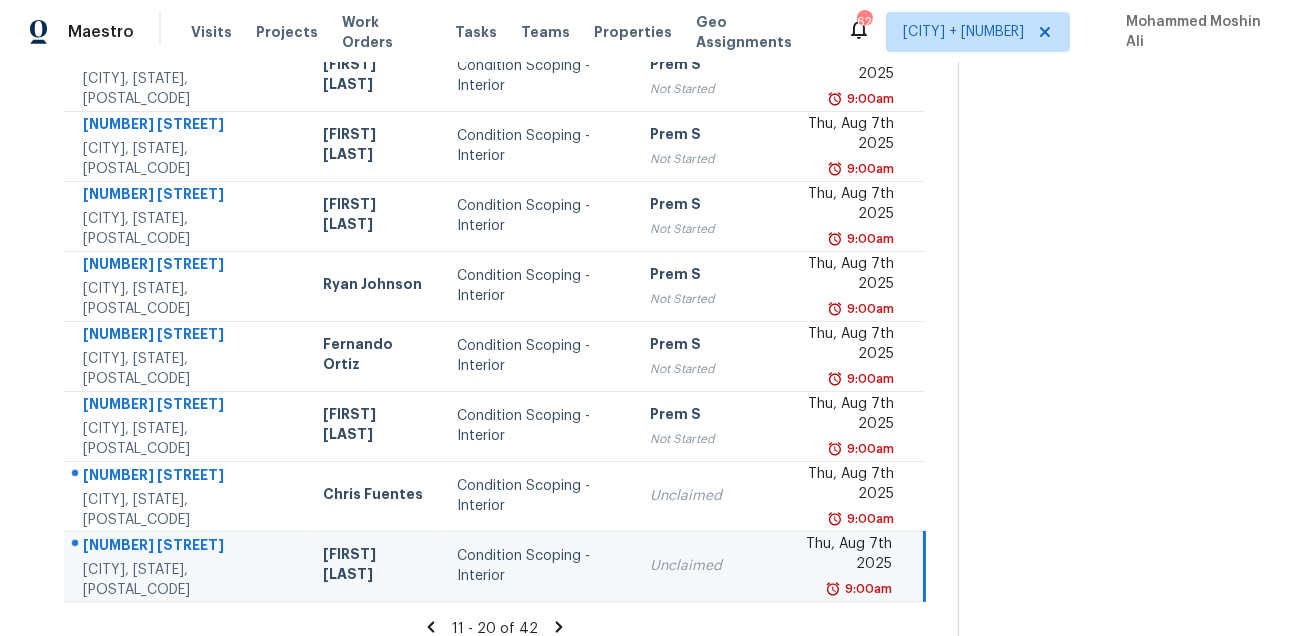 click on "[NUMBER] [STREET]" at bounding box center [187, 547] 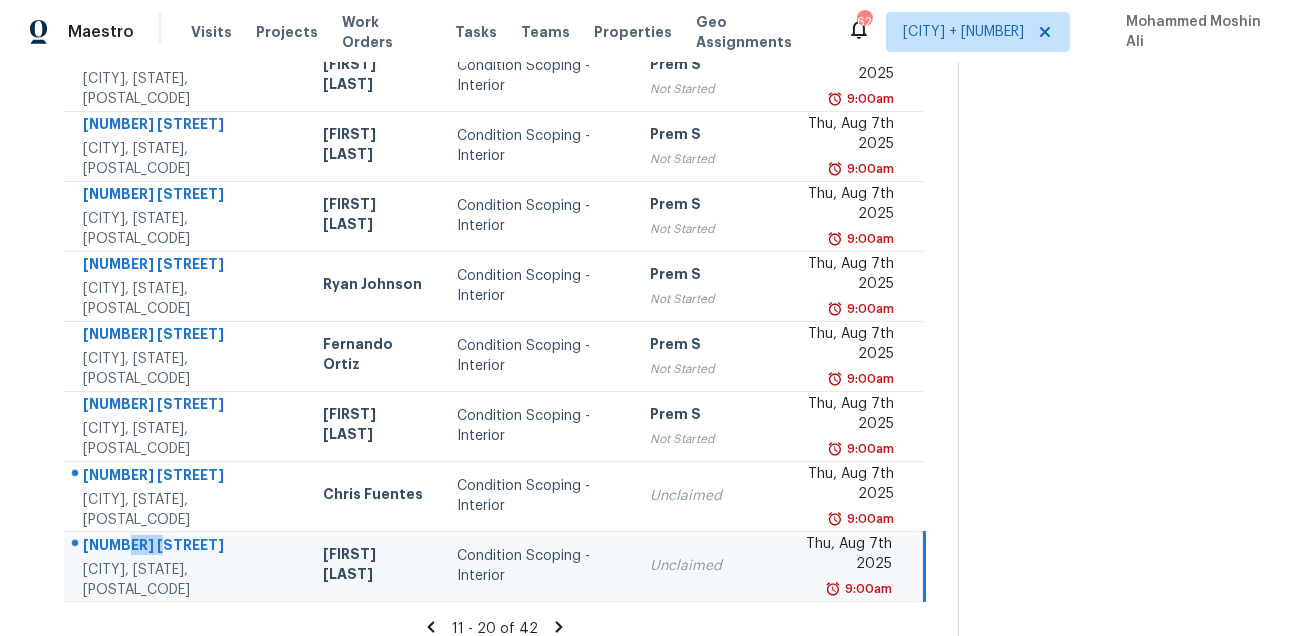click on "[NUMBER] [STREET]" at bounding box center [187, 547] 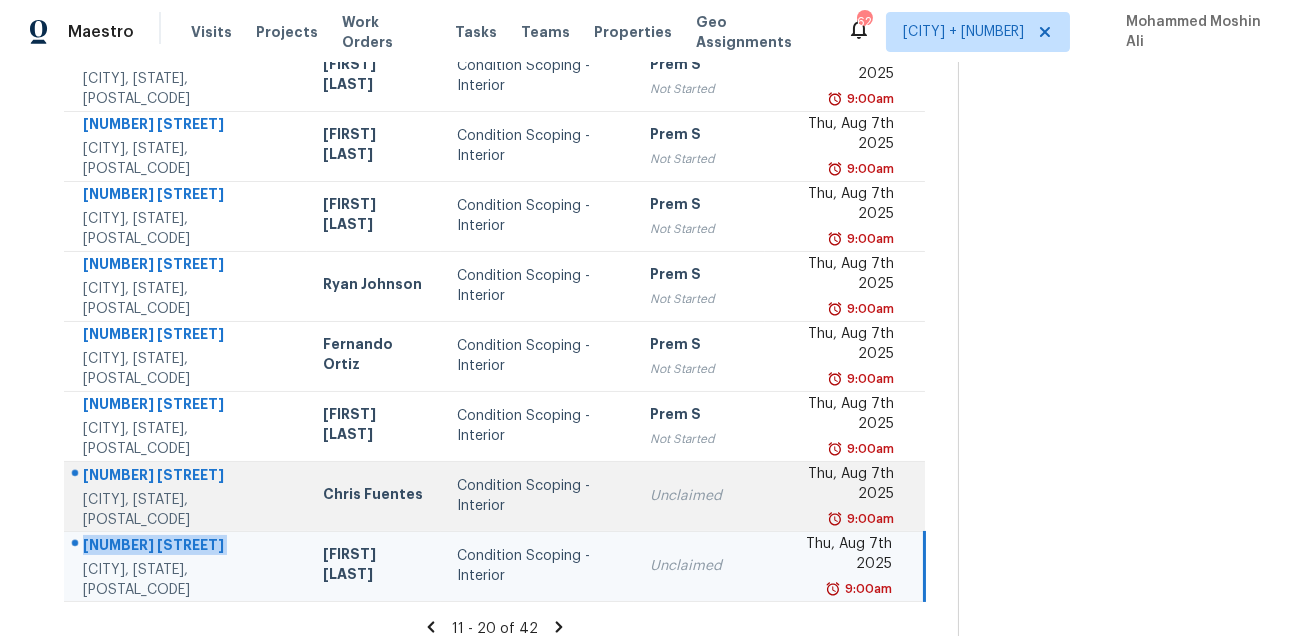 copy on "[NUMBER] [STREET]" 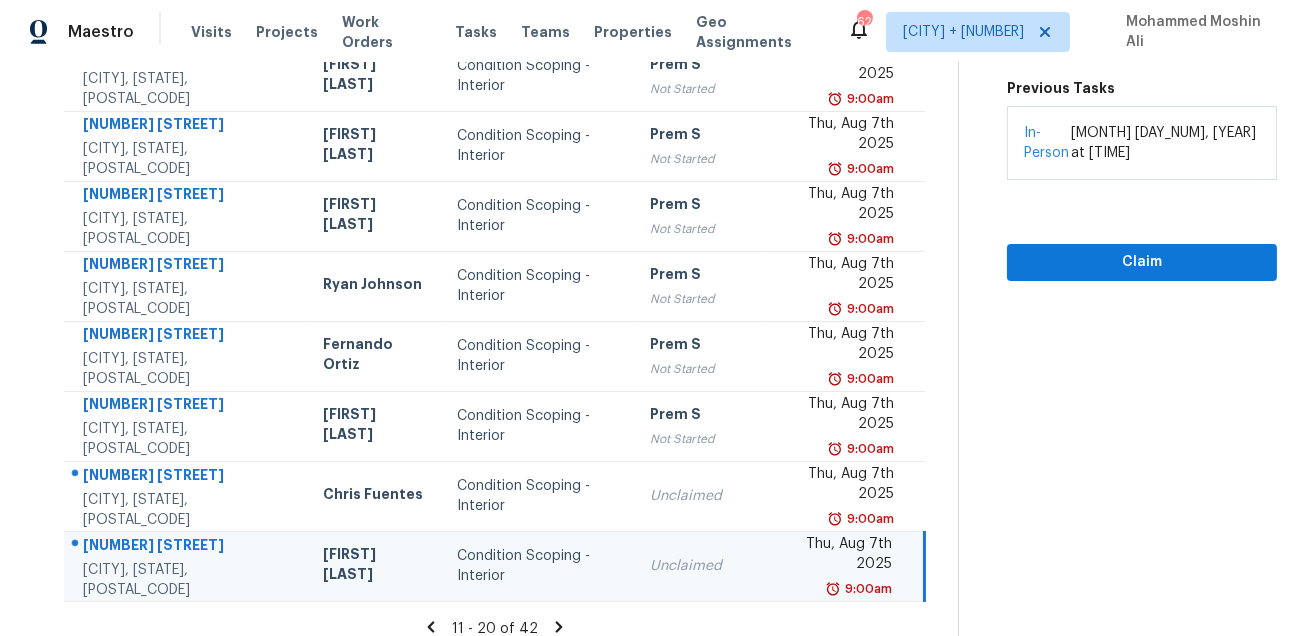 click 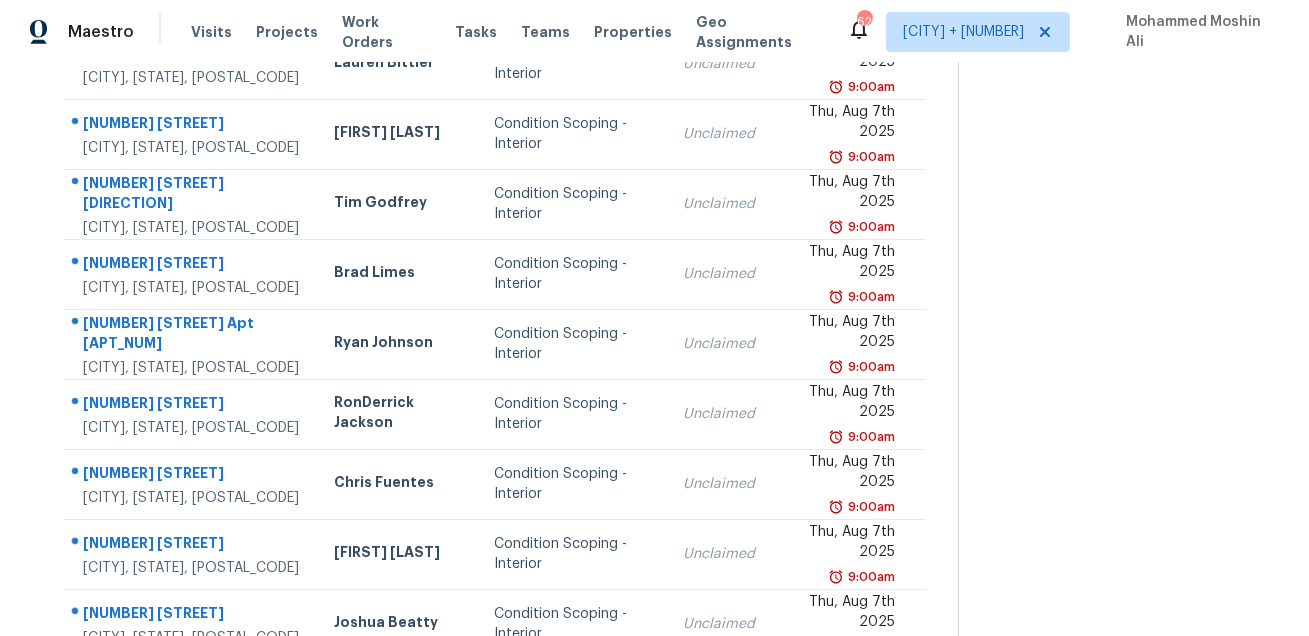 scroll, scrollTop: 0, scrollLeft: 0, axis: both 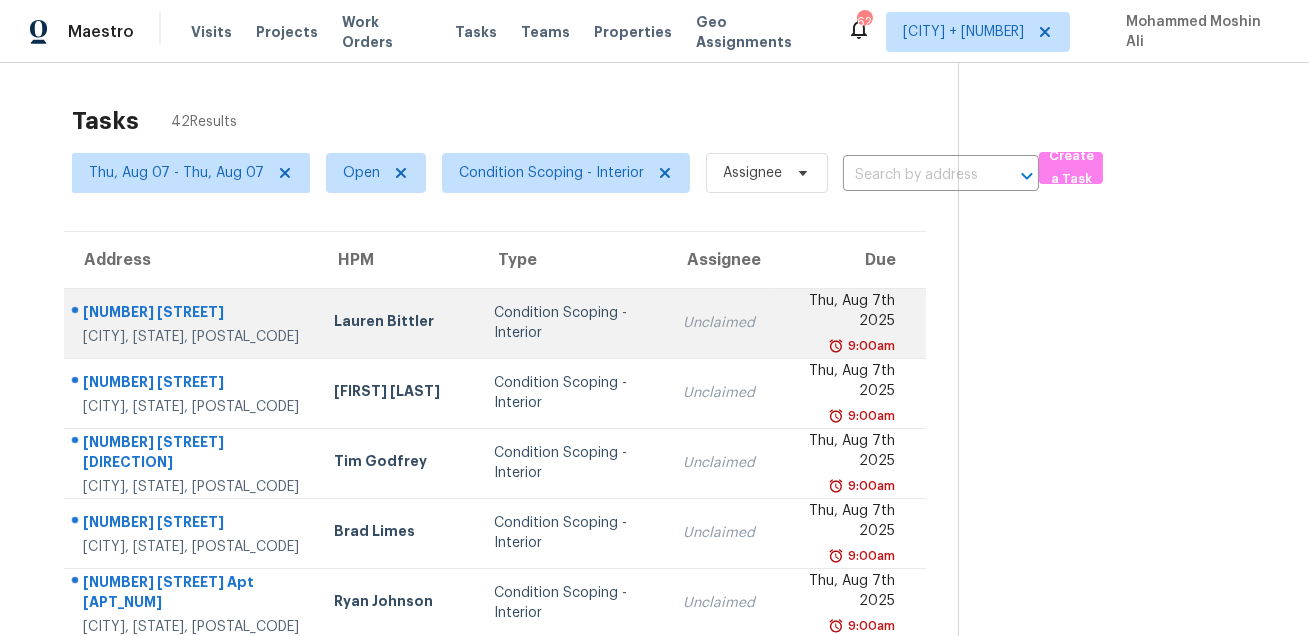 click on "[NUMBER] [STREET]" at bounding box center [192, 314] 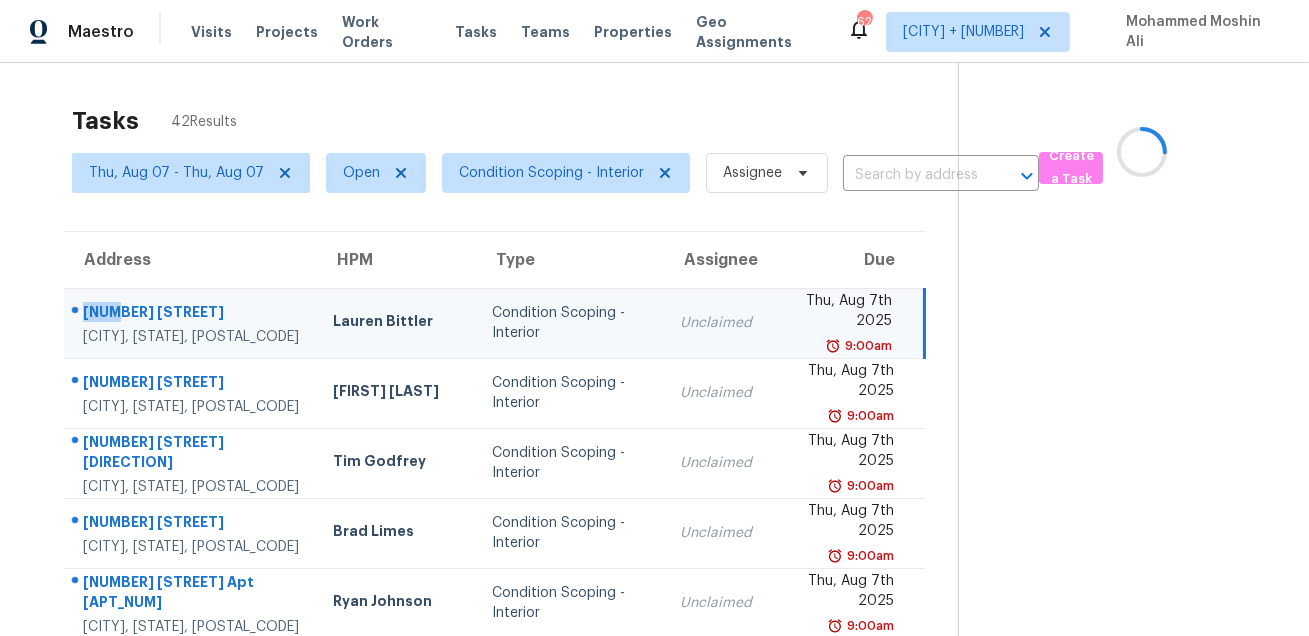 click on "[NUMBER] [STREET]" at bounding box center (192, 314) 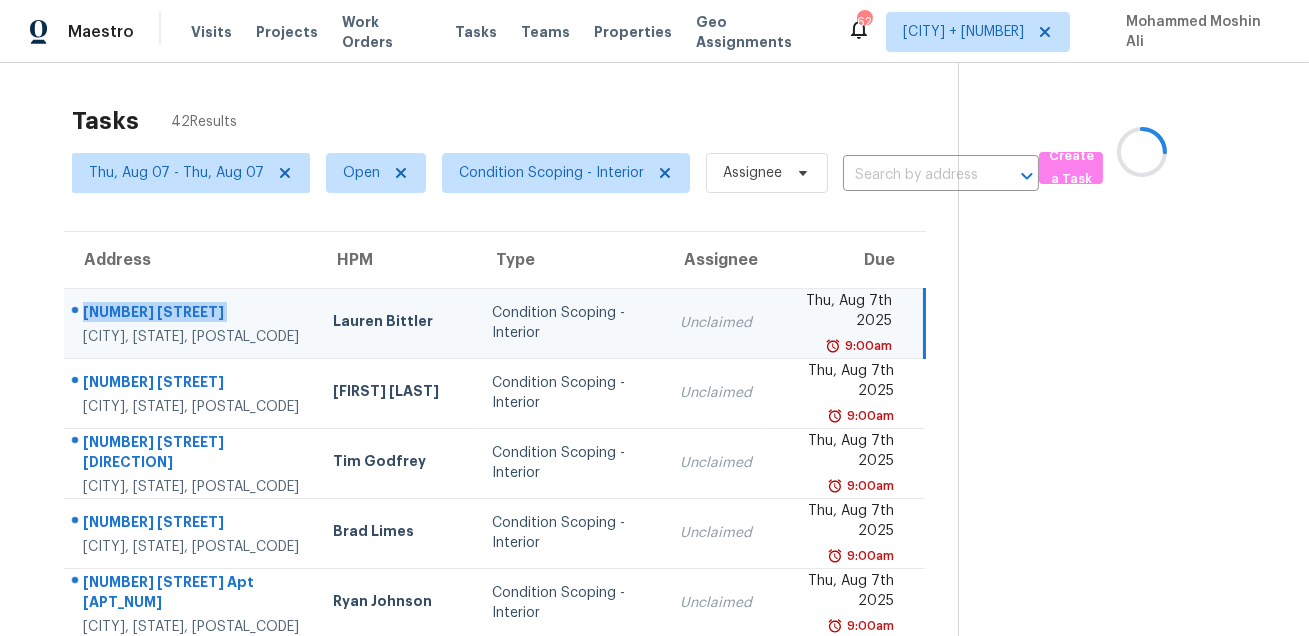 copy on "[NUMBER] [STREET]" 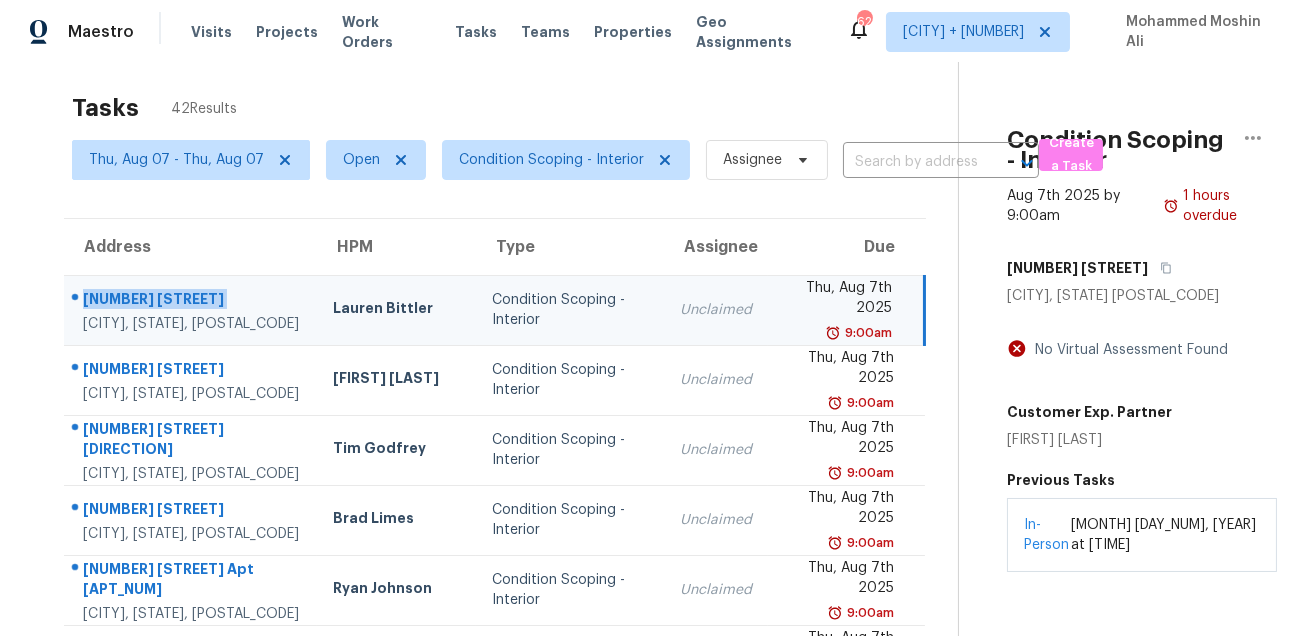 scroll, scrollTop: 0, scrollLeft: 0, axis: both 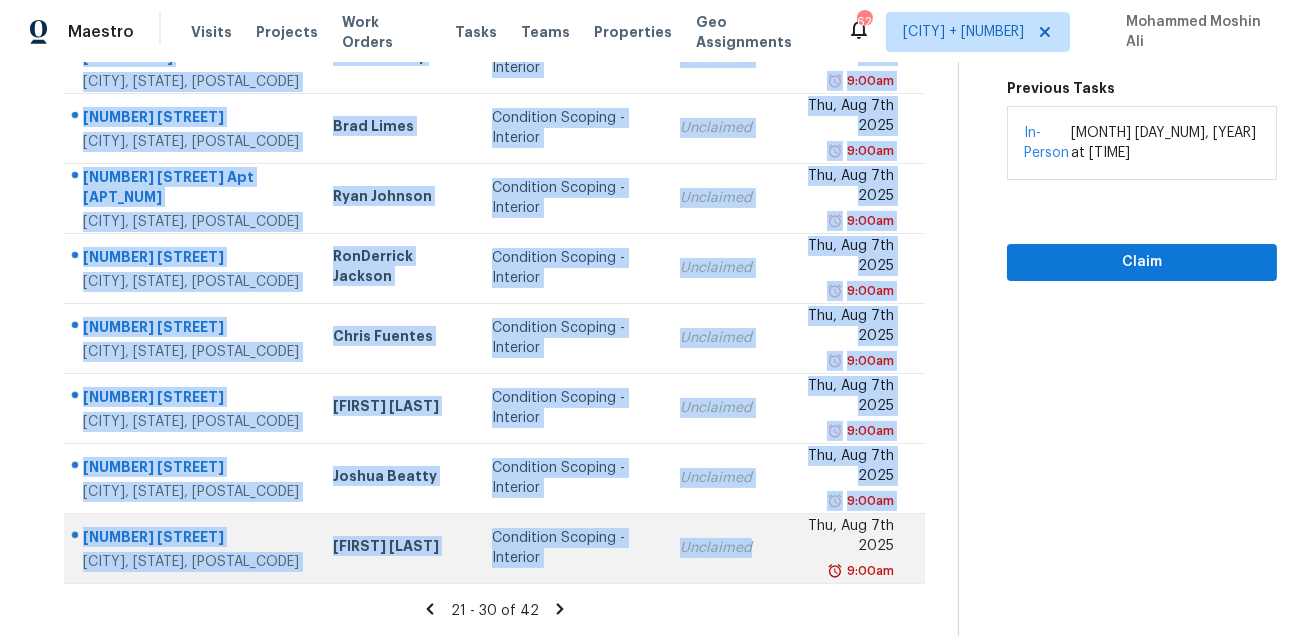 drag, startPoint x: 79, startPoint y: 295, endPoint x: 702, endPoint y: 562, distance: 677.80383 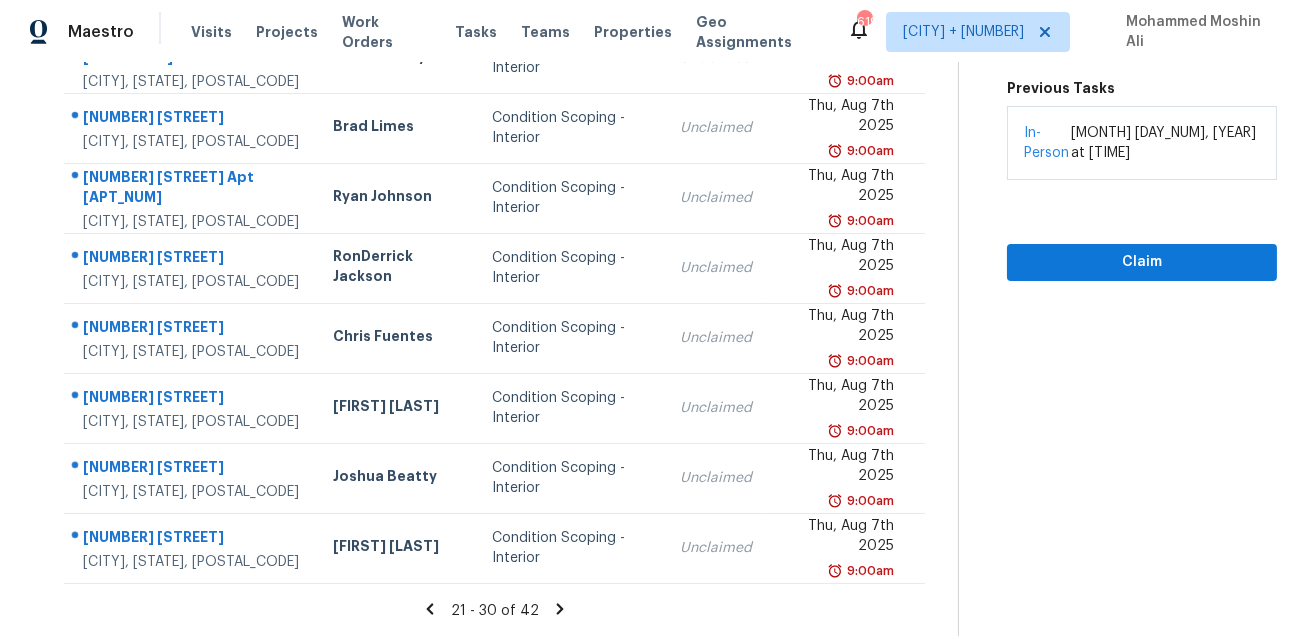 click 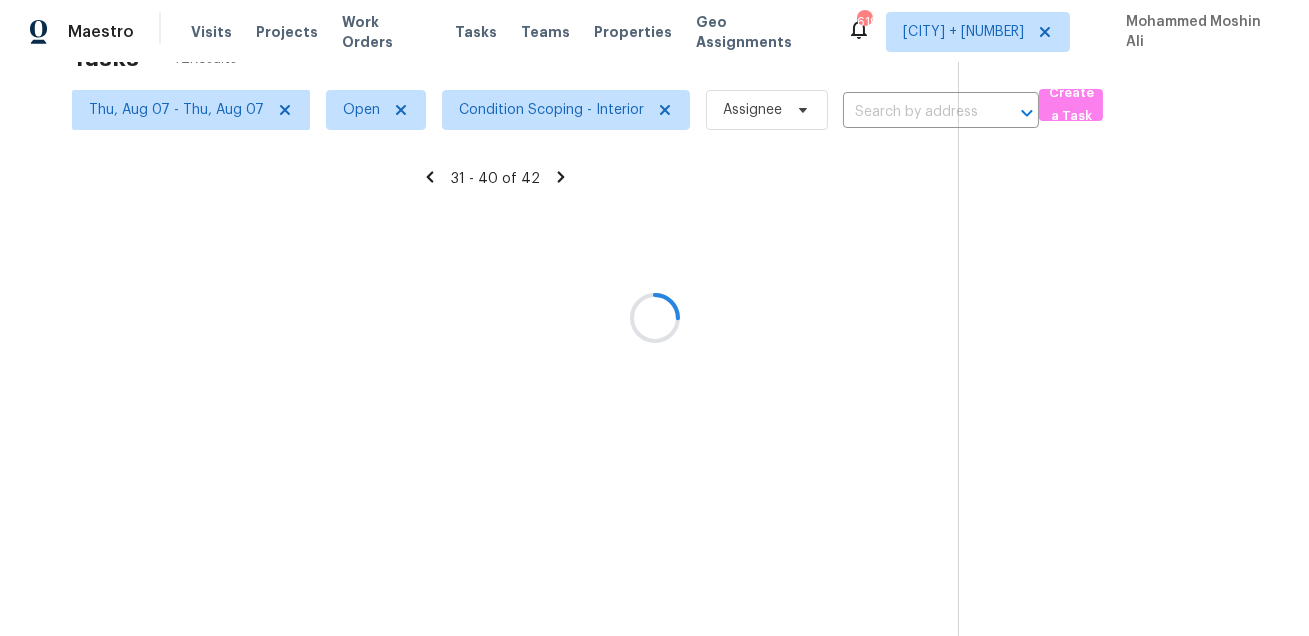 scroll, scrollTop: 62, scrollLeft: 0, axis: vertical 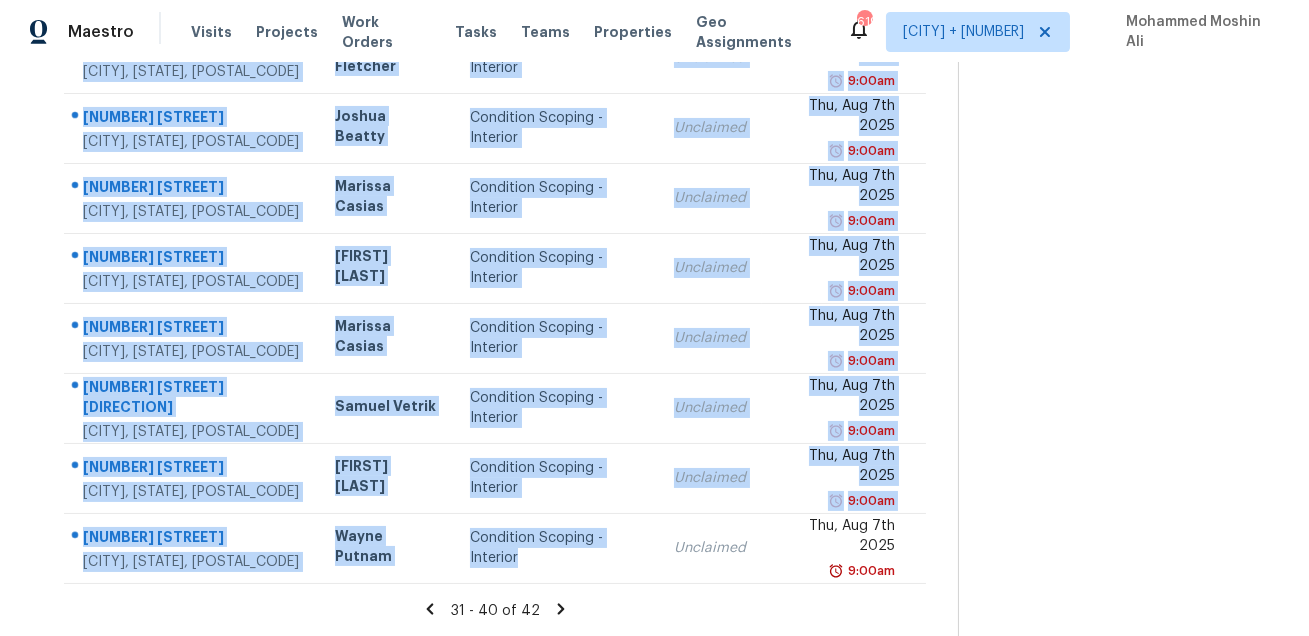 drag, startPoint x: 75, startPoint y: 212, endPoint x: 624, endPoint y: 583, distance: 662.6024 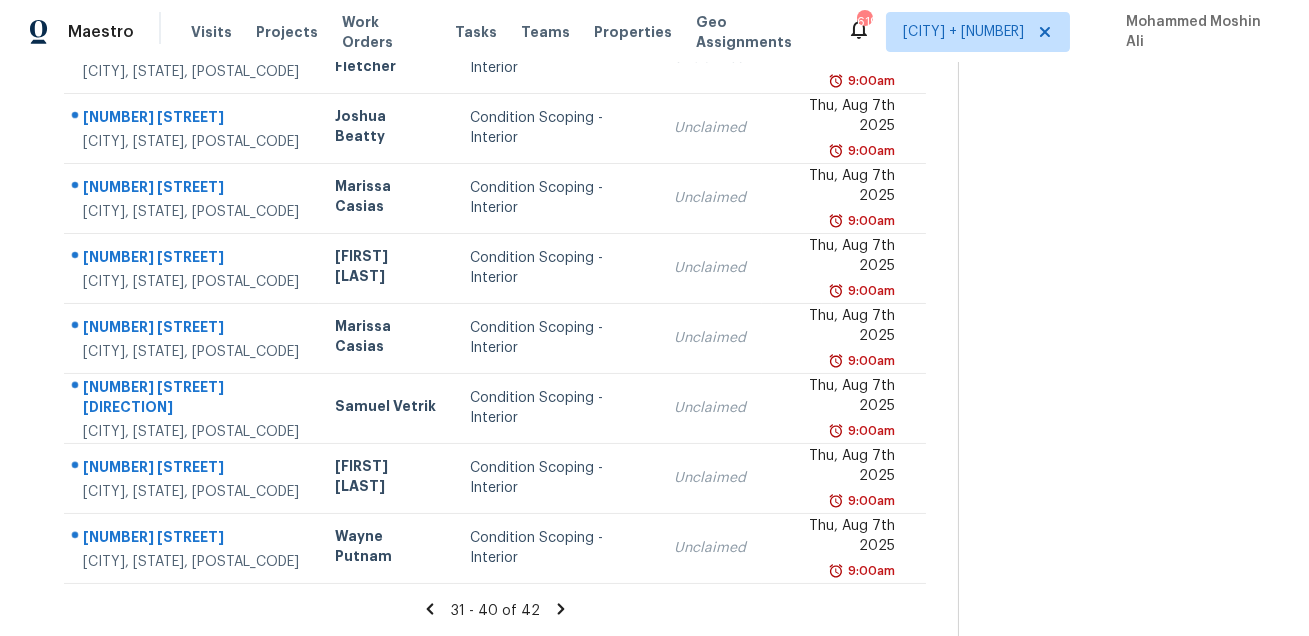 click 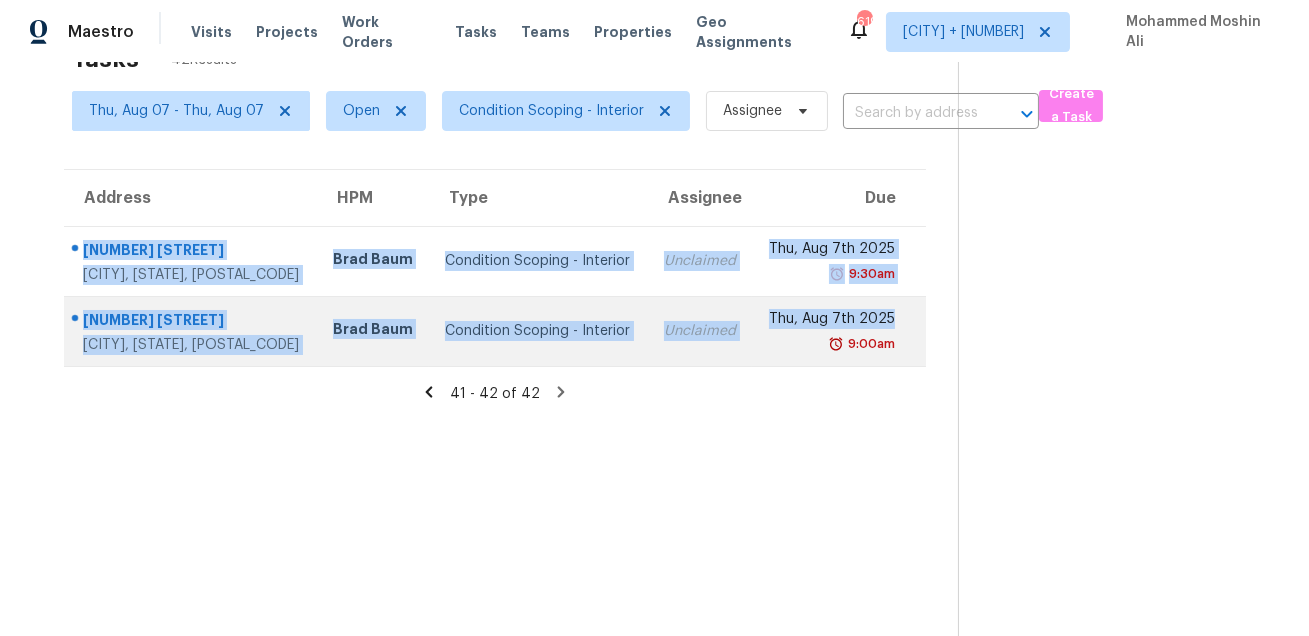 drag, startPoint x: 73, startPoint y: 239, endPoint x: 763, endPoint y: 365, distance: 701.41003 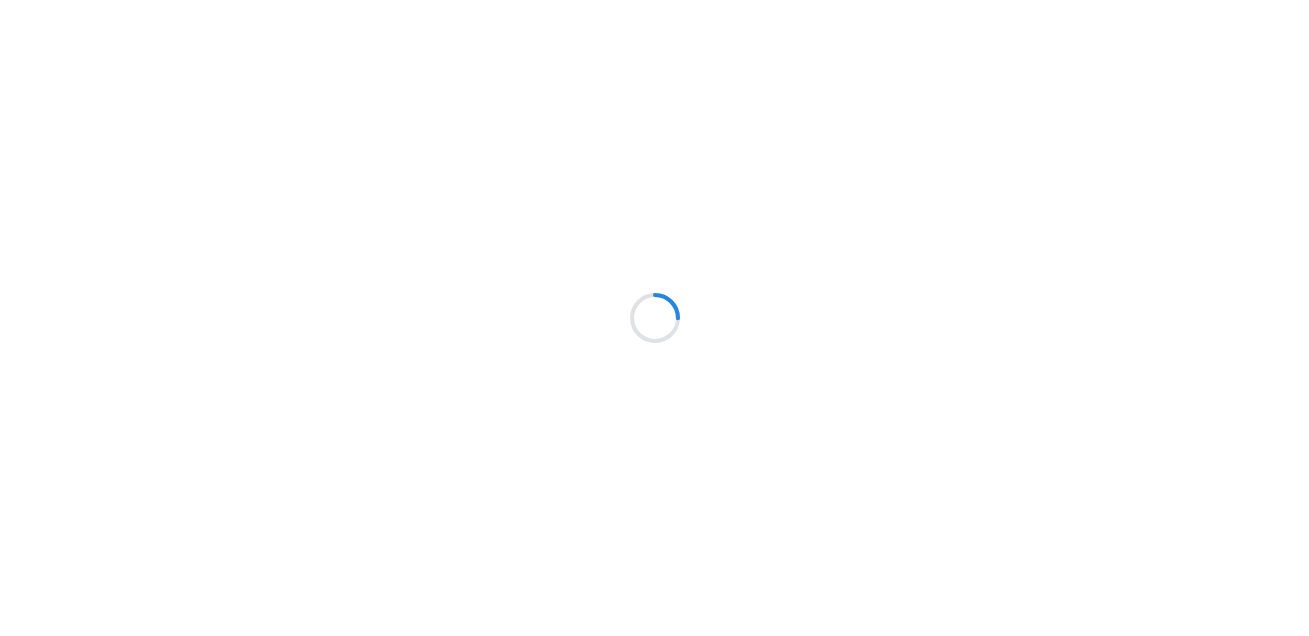 scroll, scrollTop: 0, scrollLeft: 0, axis: both 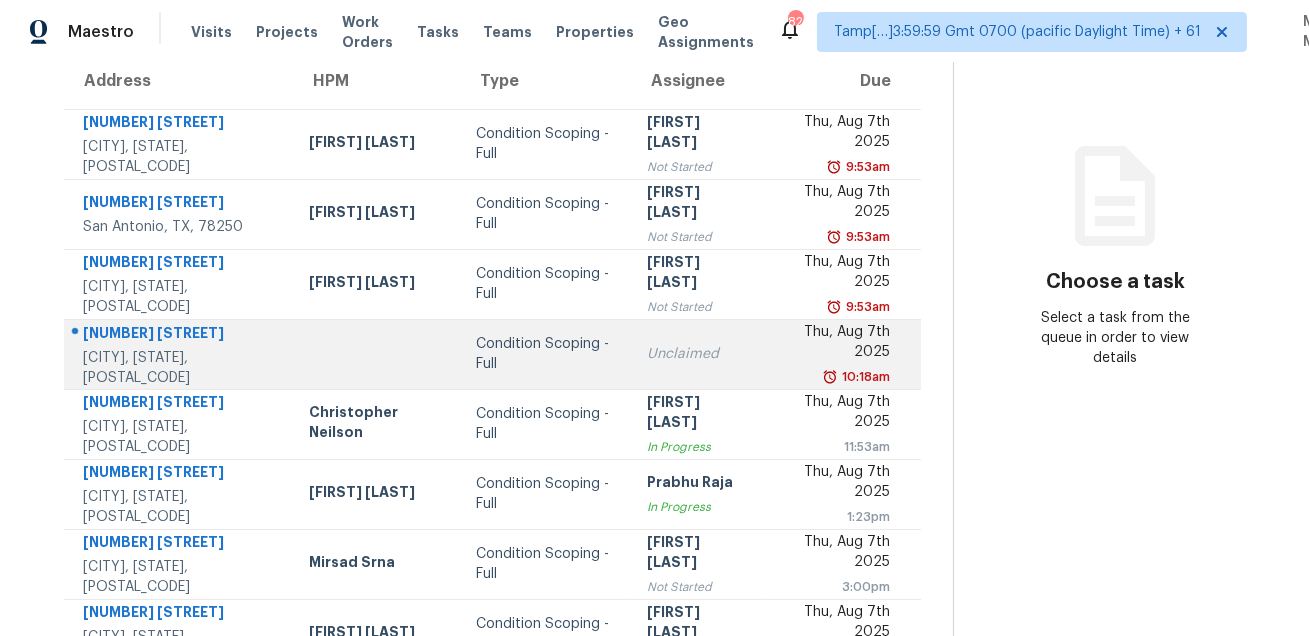 click on "[NUMBER] [STREET] [CITY], [STATE], [POSTAL_CODE]" at bounding box center (178, 354) 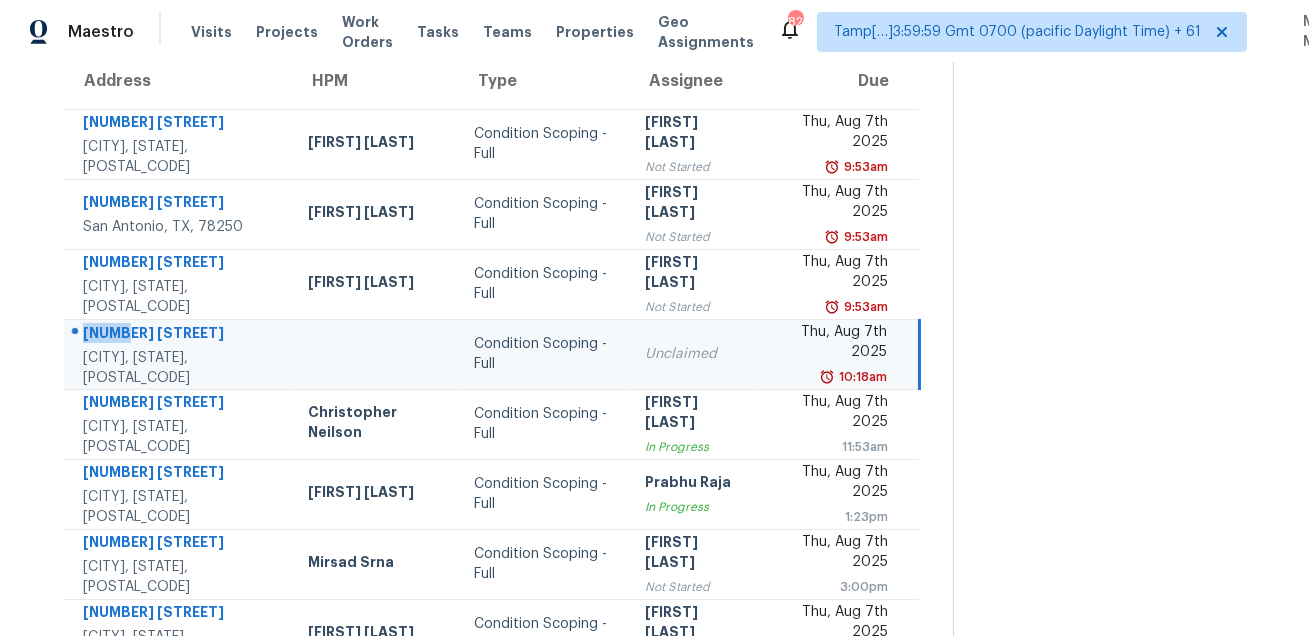 click on "[NUMBER] [STREET] [CITY], [STATE], [POSTAL_CODE]" at bounding box center [178, 354] 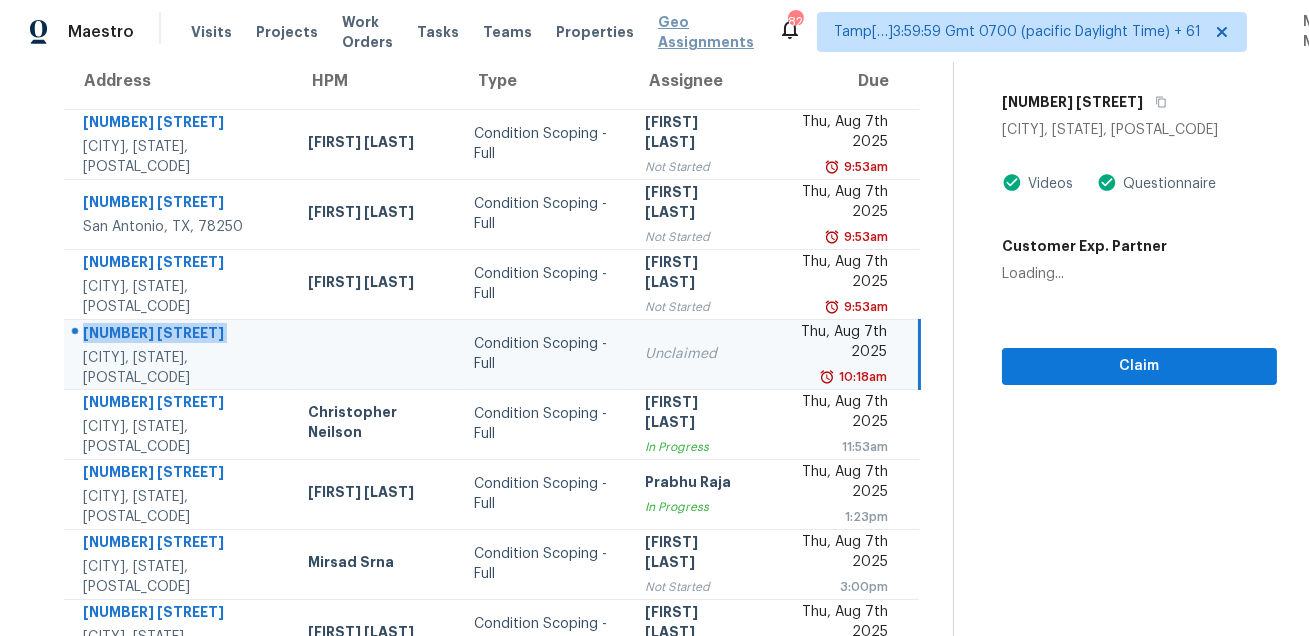 copy on "[NUMBER] [STREET]" 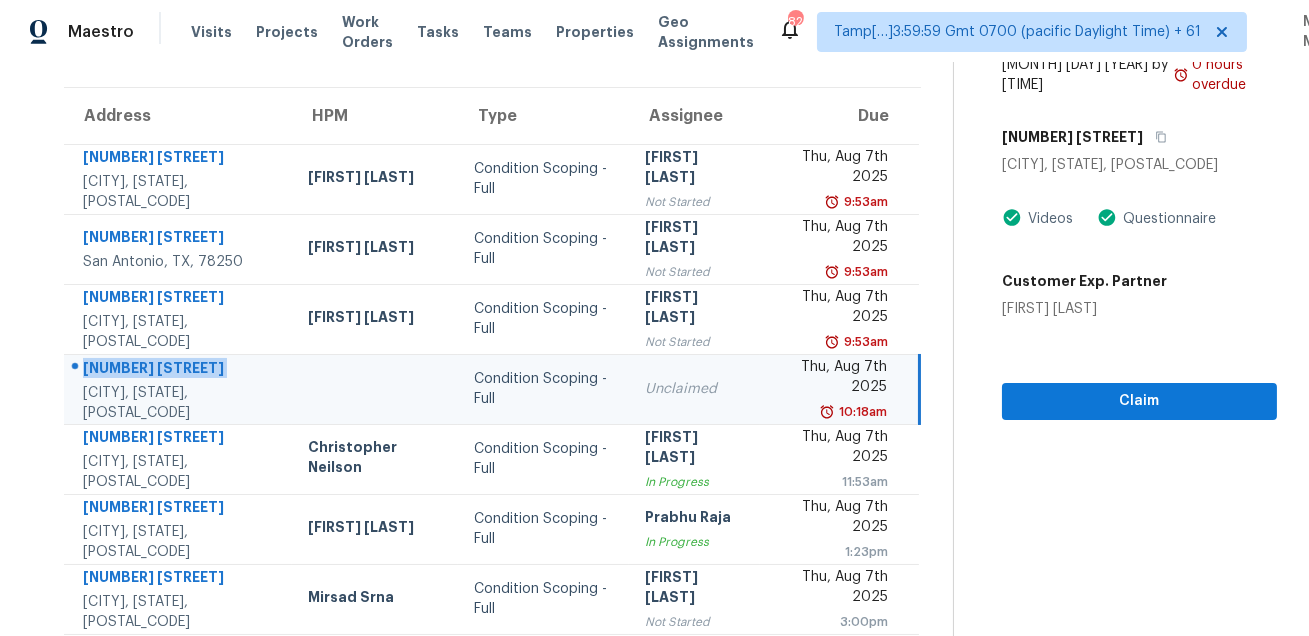 scroll, scrollTop: 117, scrollLeft: 0, axis: vertical 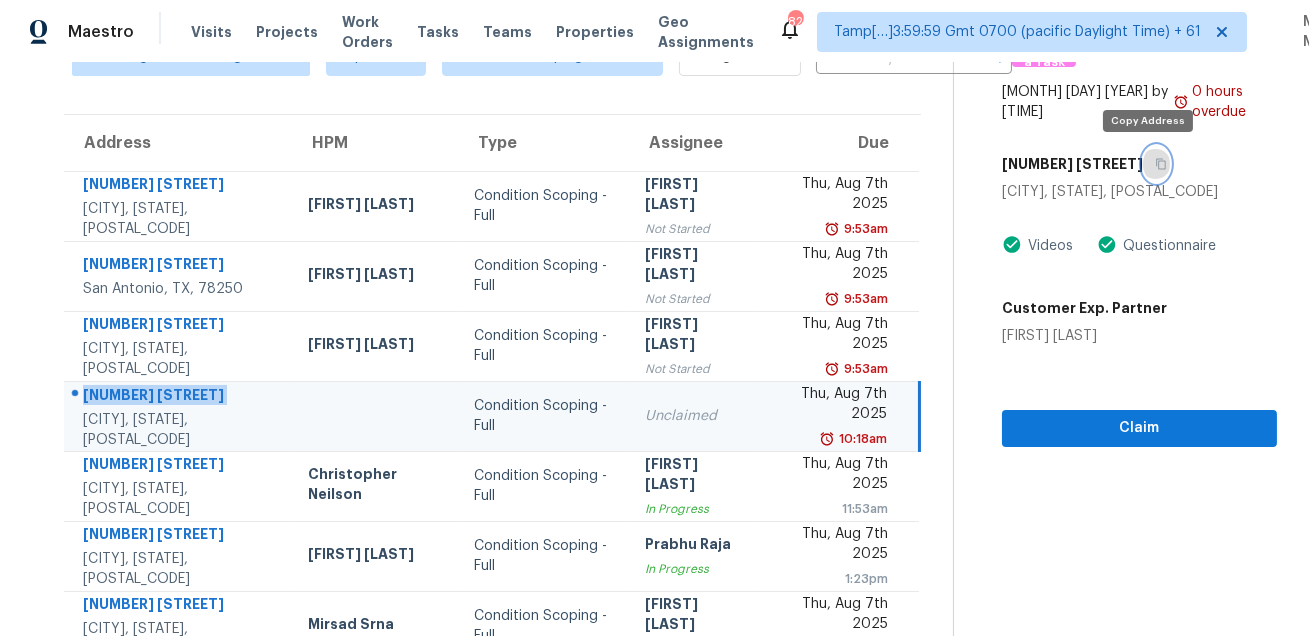 click 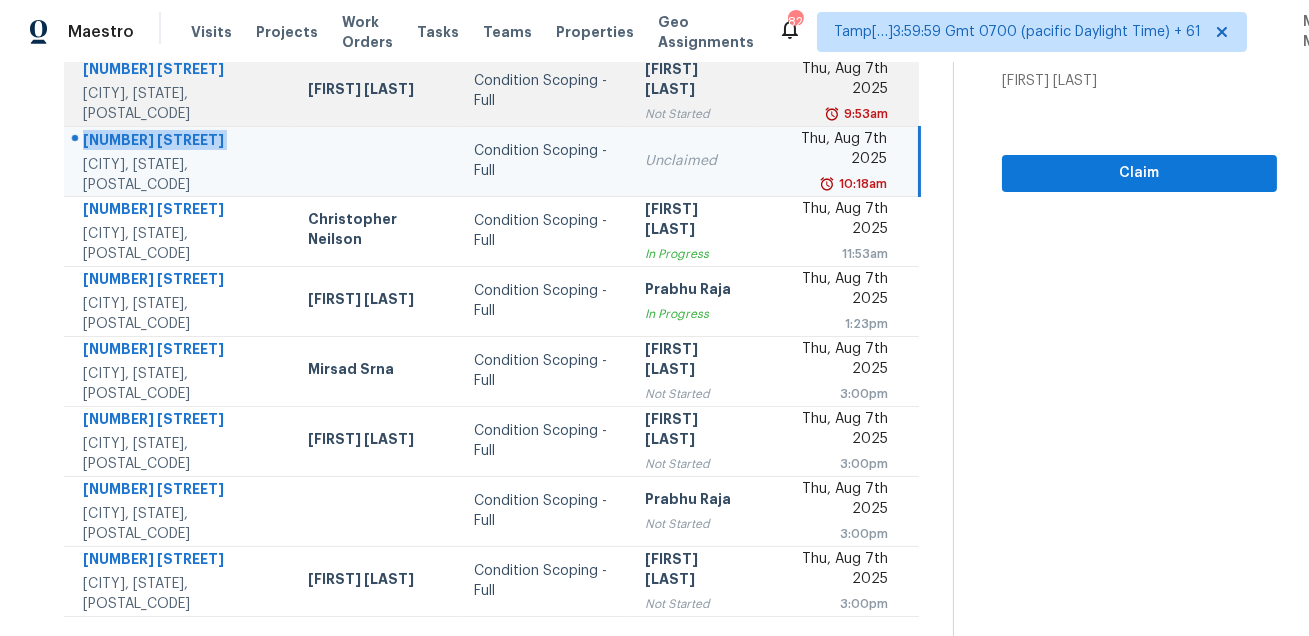 scroll, scrollTop: 405, scrollLeft: 0, axis: vertical 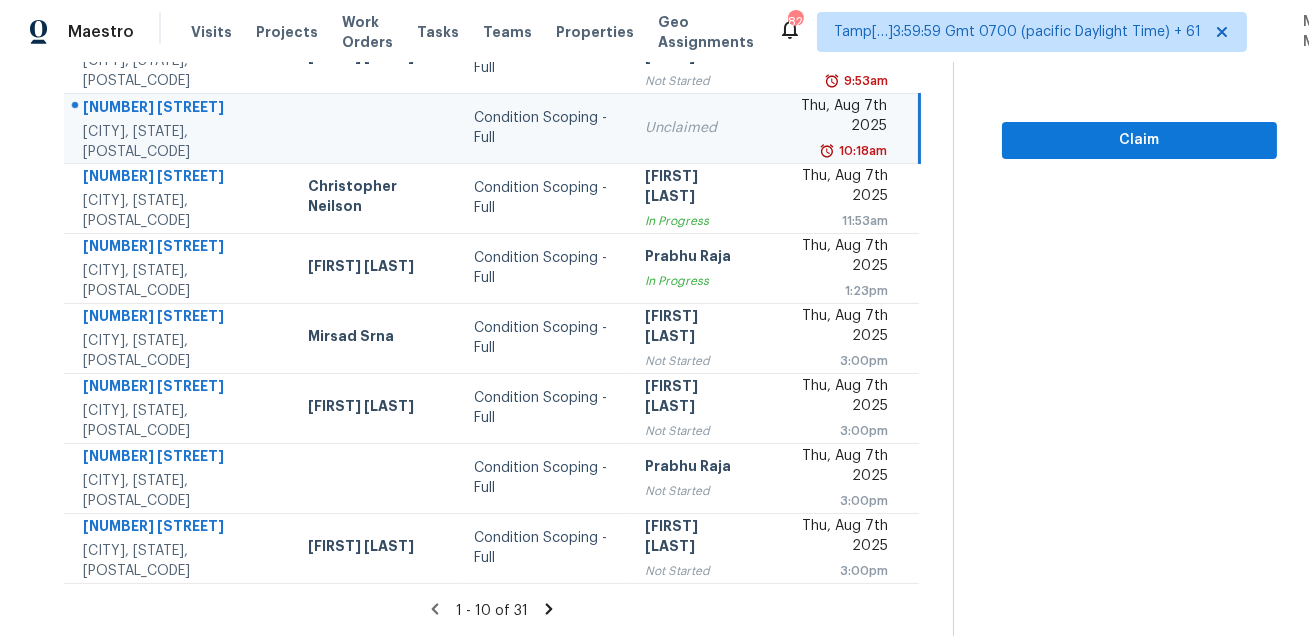 click 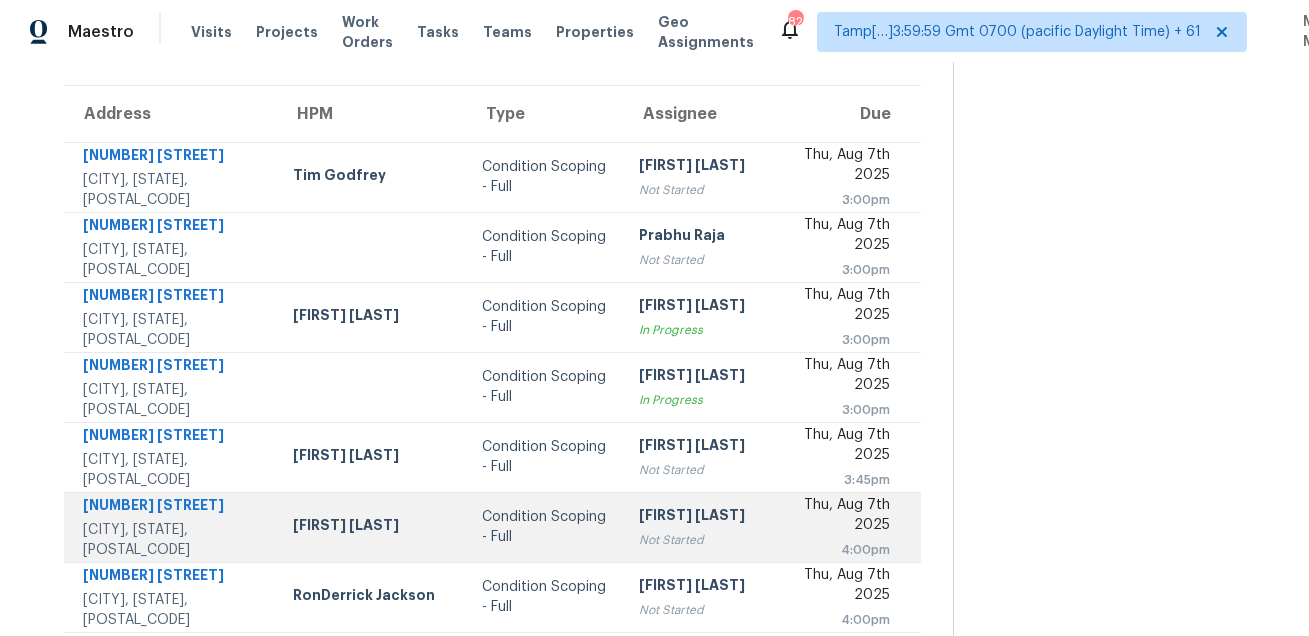 scroll, scrollTop: 405, scrollLeft: 0, axis: vertical 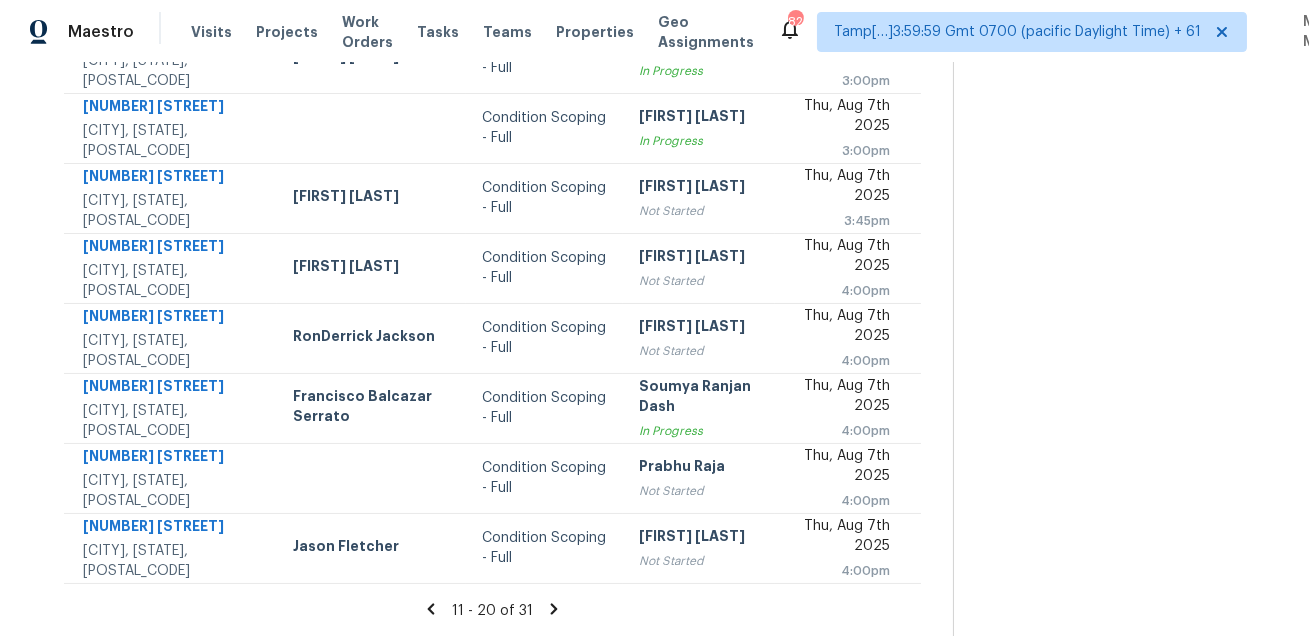 click 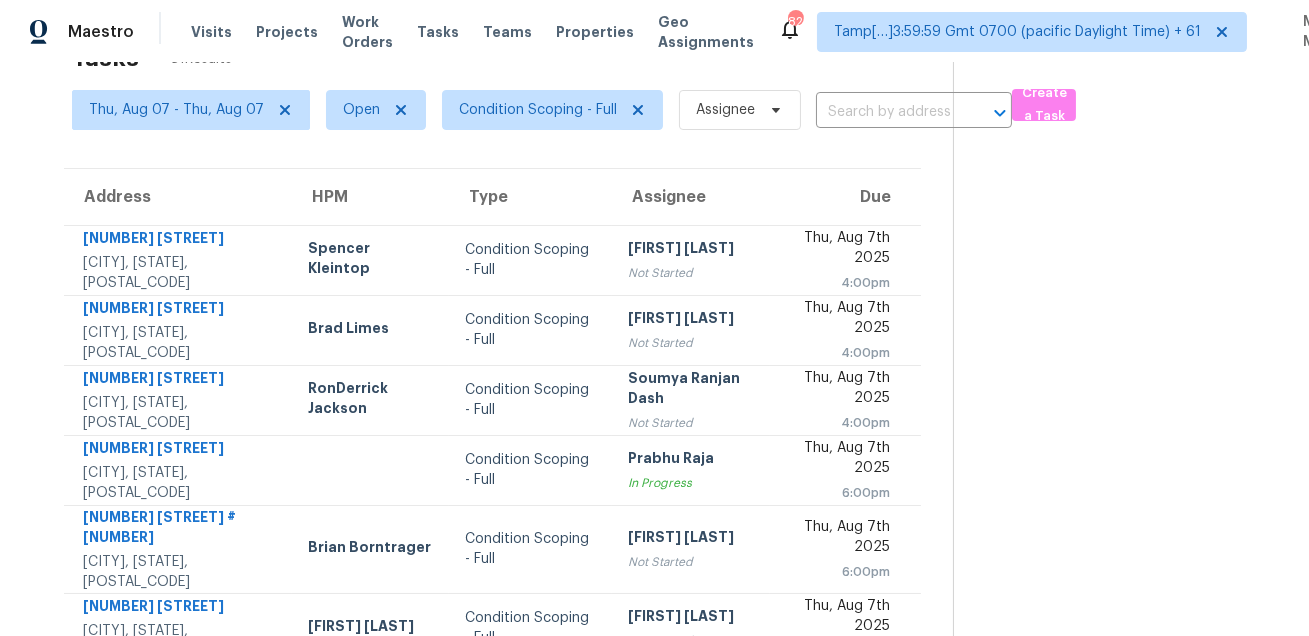scroll, scrollTop: 405, scrollLeft: 0, axis: vertical 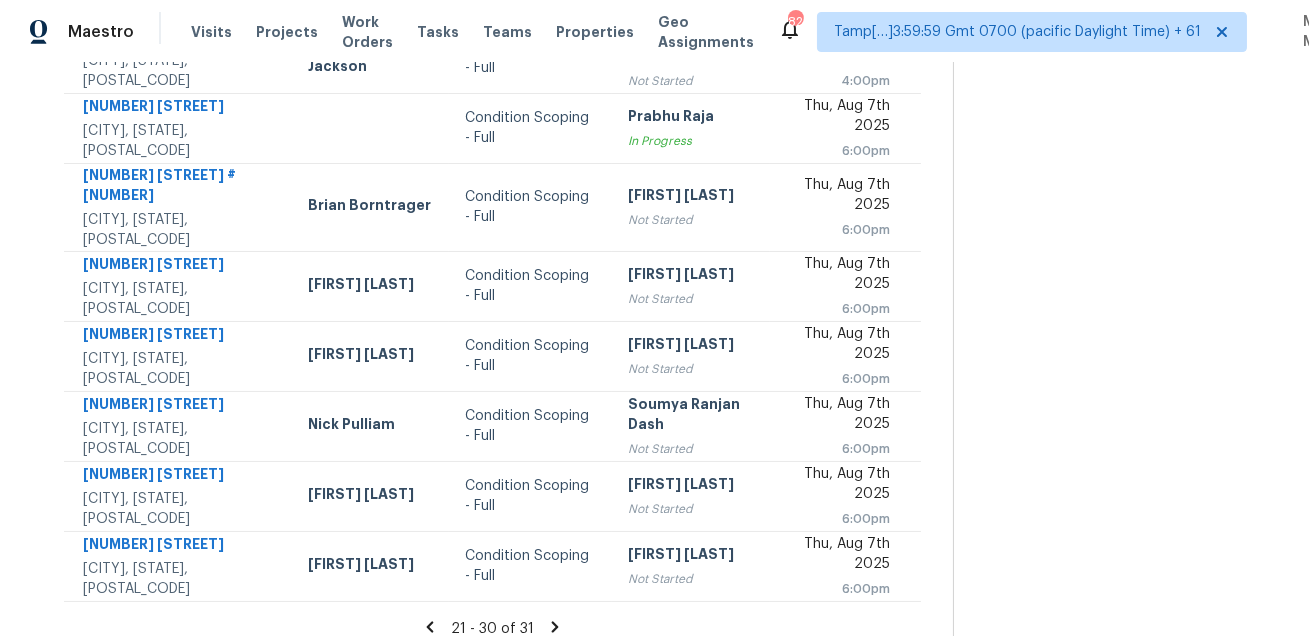 click 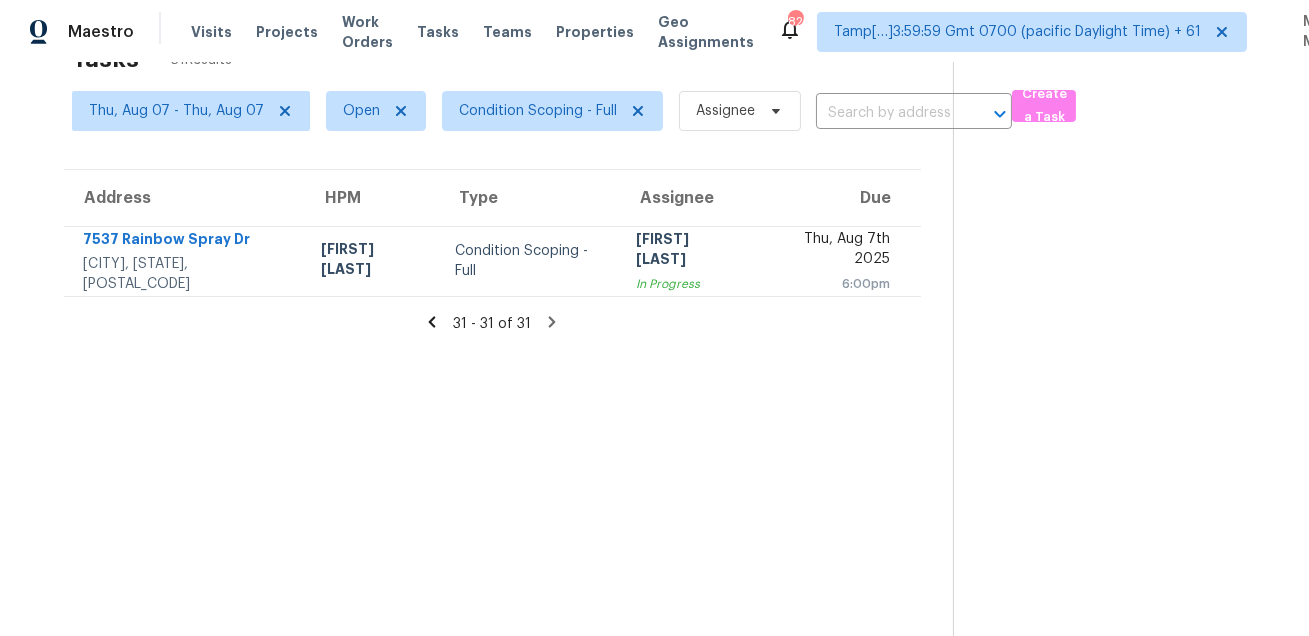 scroll, scrollTop: 0, scrollLeft: 0, axis: both 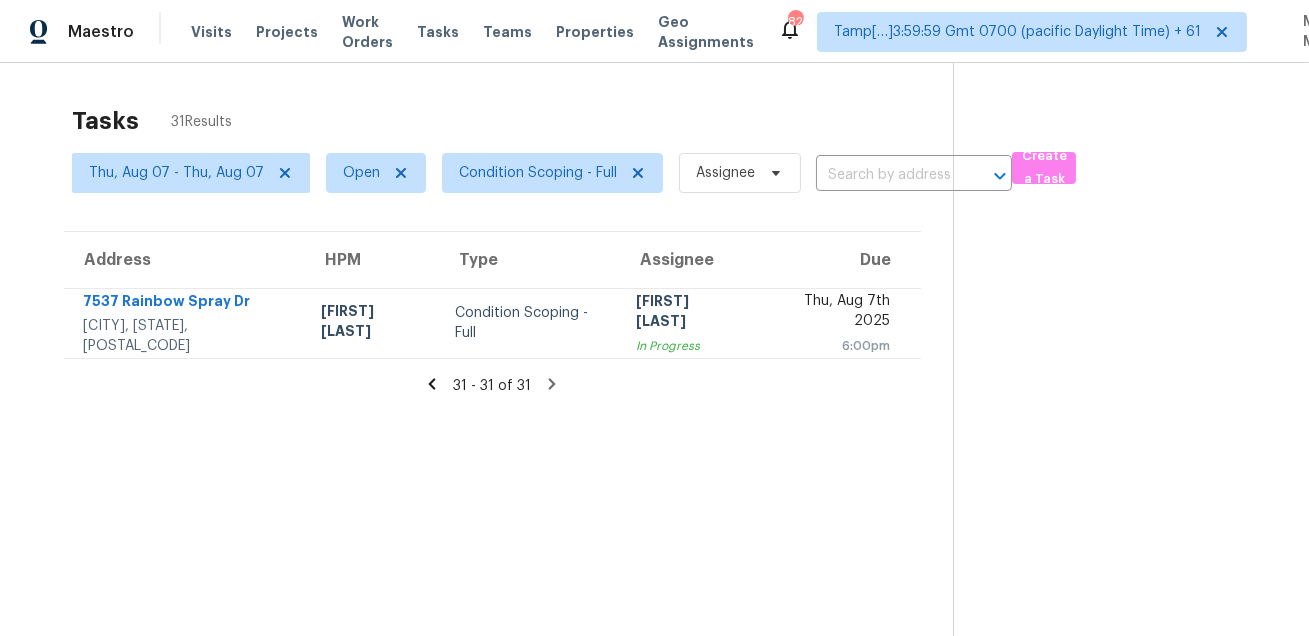 click on "Tasks 31  Results" at bounding box center (512, 121) 